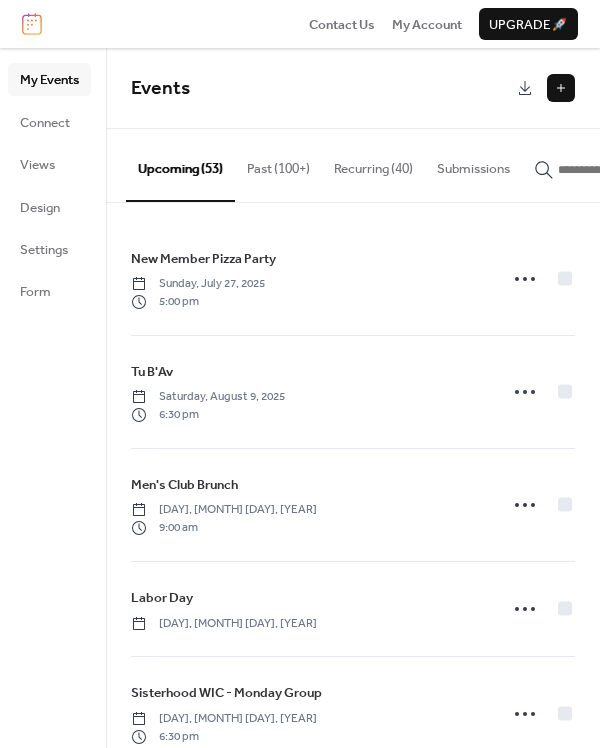 scroll, scrollTop: 0, scrollLeft: 0, axis: both 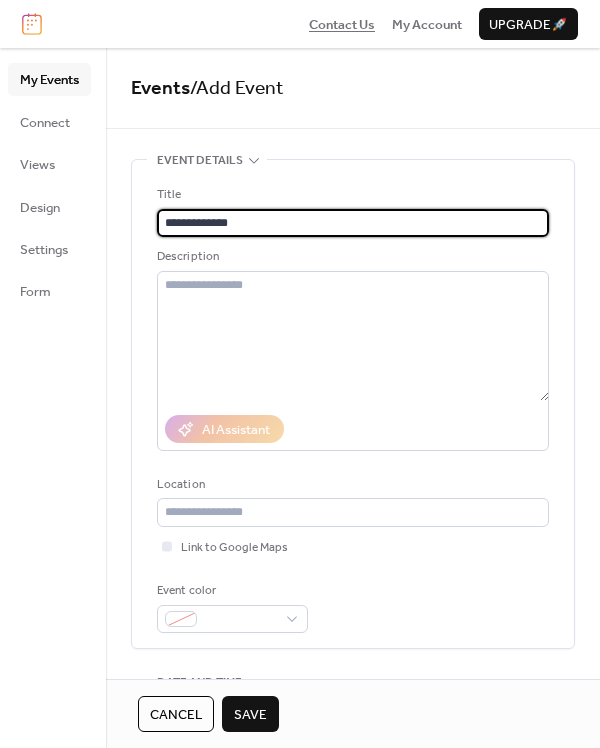 type on "**********" 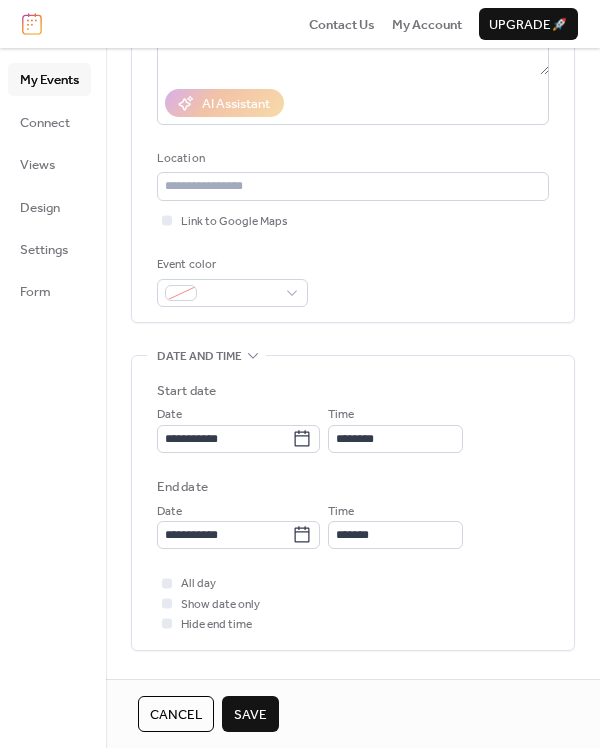 scroll, scrollTop: 327, scrollLeft: 0, axis: vertical 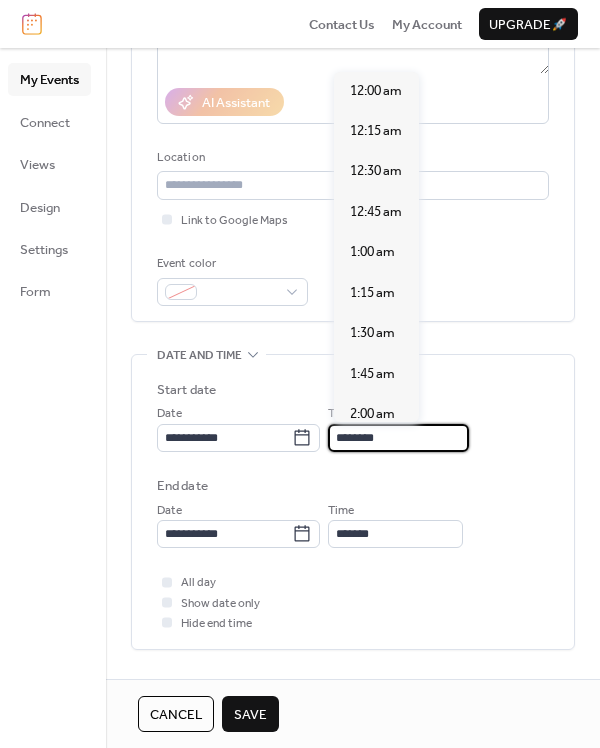 click on "********" at bounding box center [398, 438] 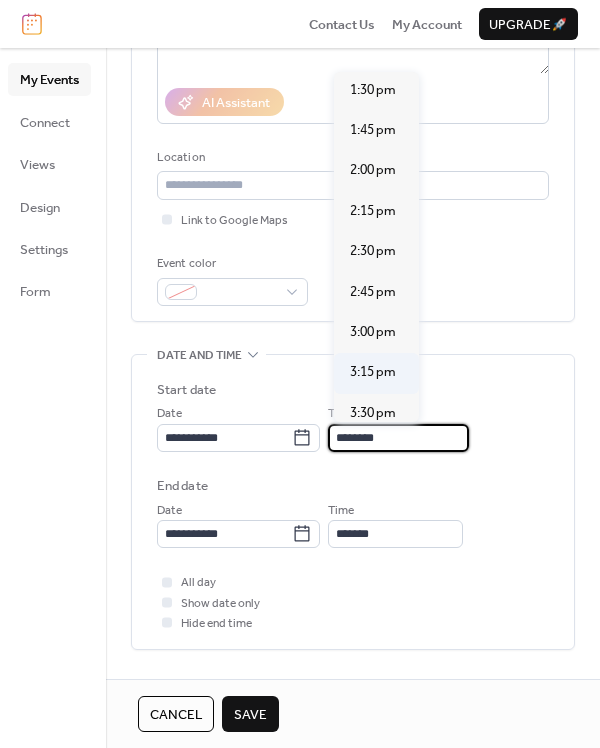 scroll, scrollTop: 2185, scrollLeft: 0, axis: vertical 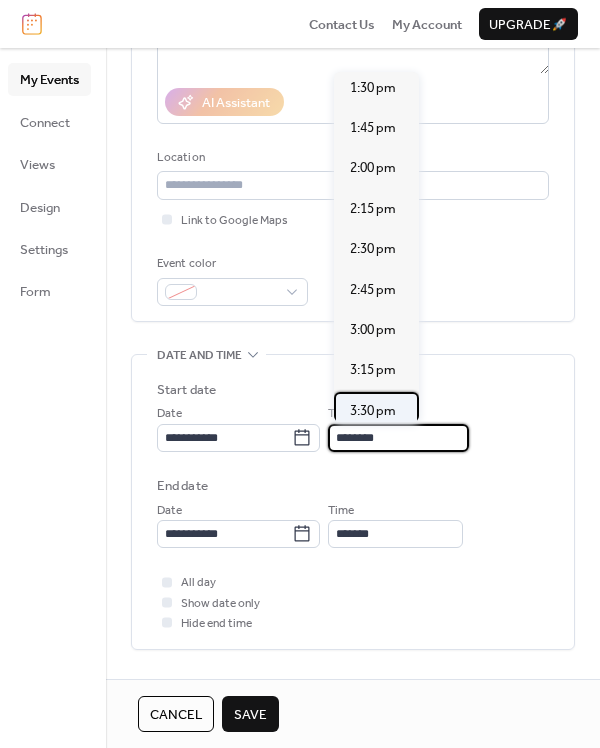 click on "3:30 pm" at bounding box center (373, 411) 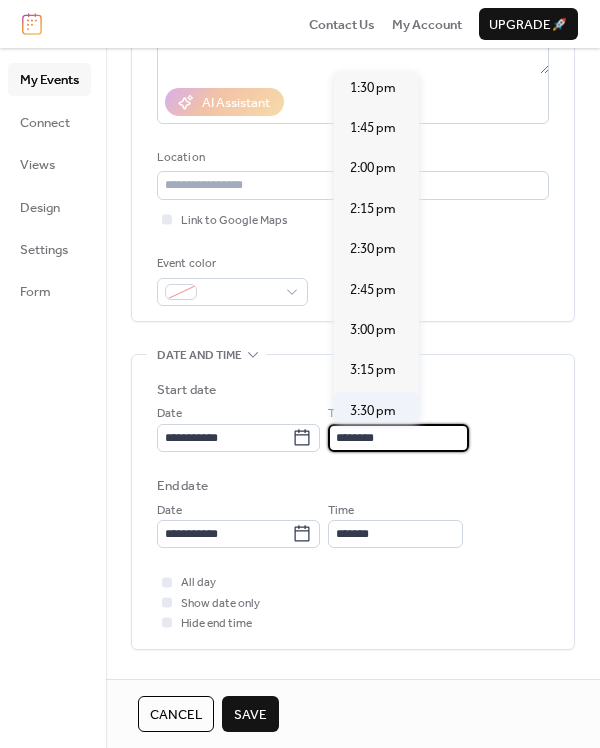 type on "*******" 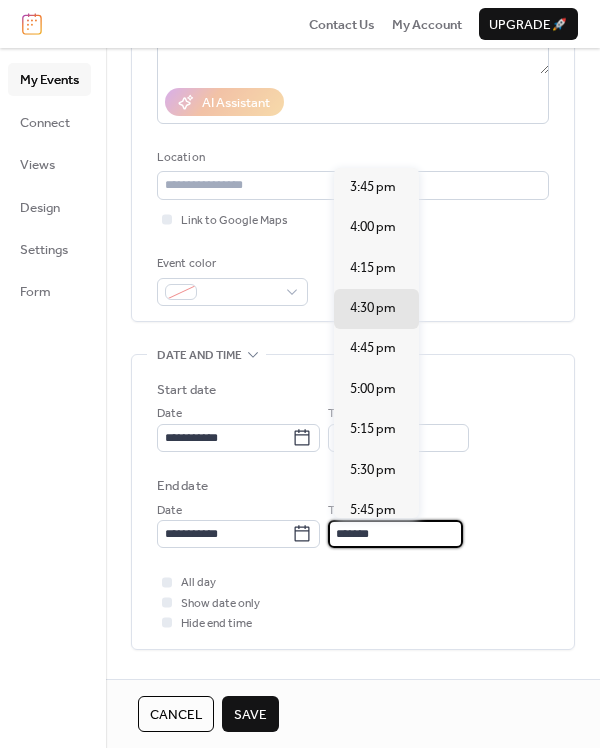 click on "*******" at bounding box center [395, 534] 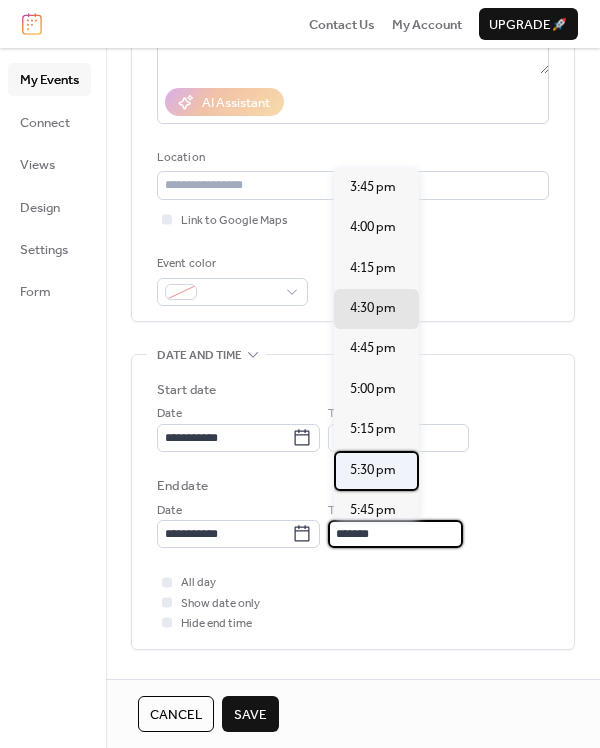 click on "5:30 pm" at bounding box center (373, 470) 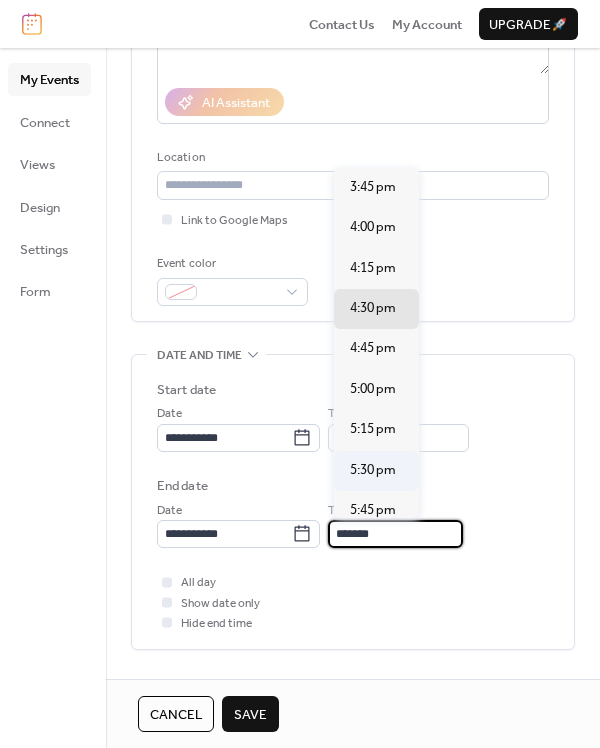 type on "*******" 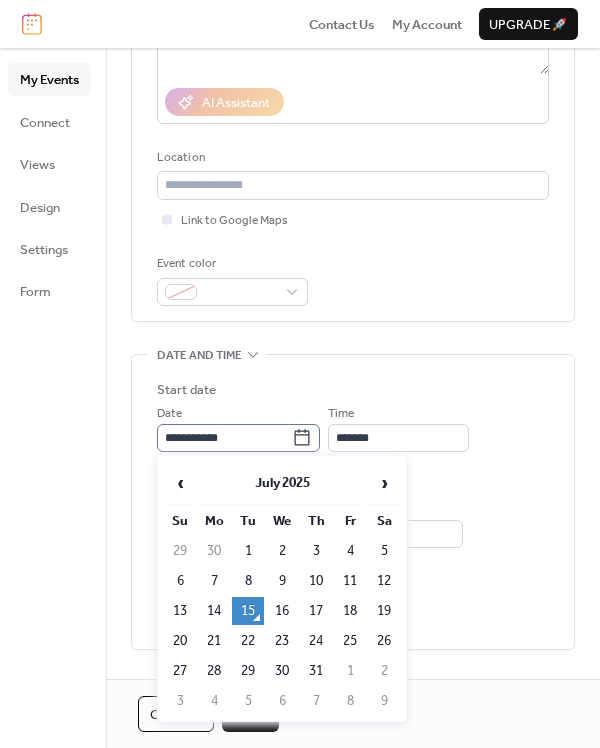 click 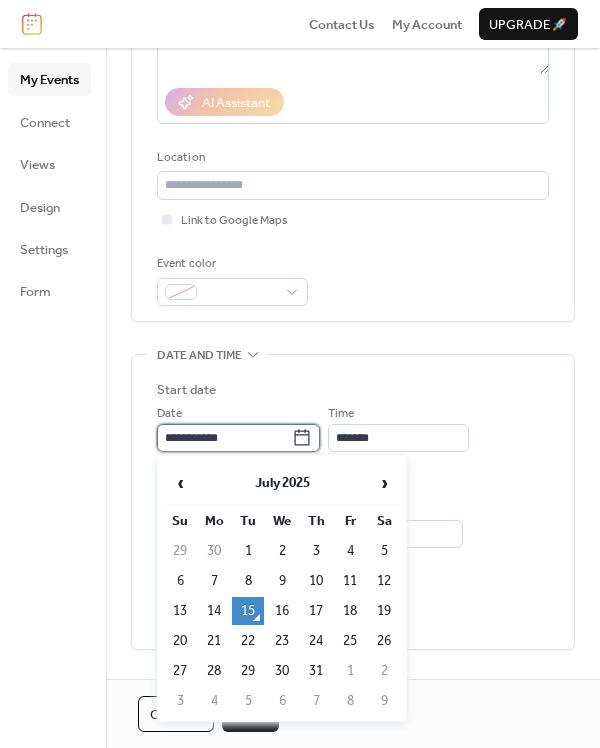 click on "**********" at bounding box center [224, 438] 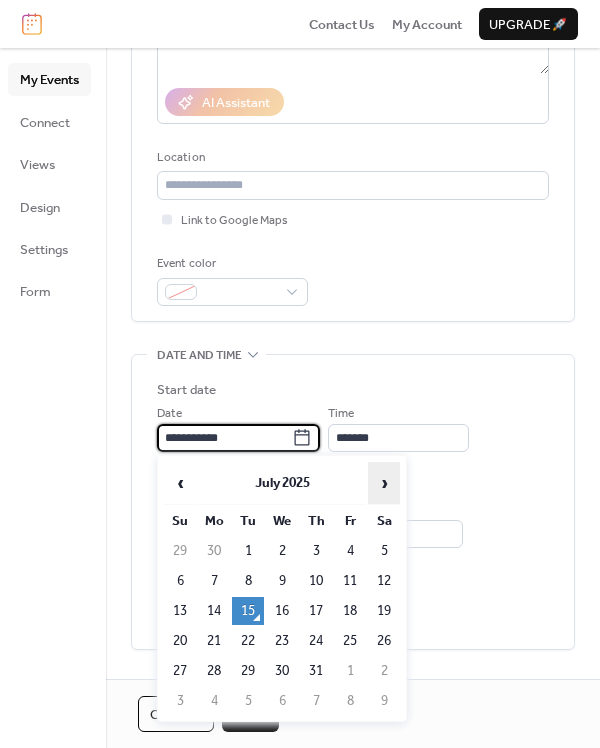 click on "›" at bounding box center (384, 483) 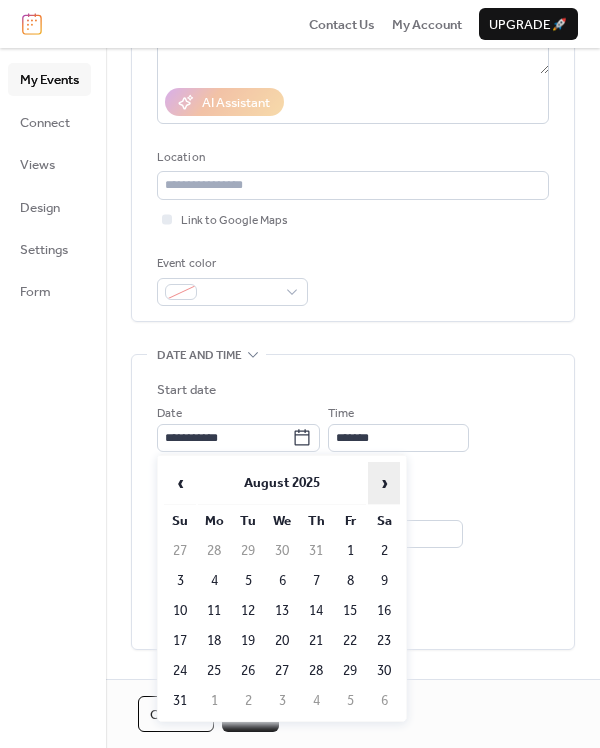 click on "›" at bounding box center [384, 483] 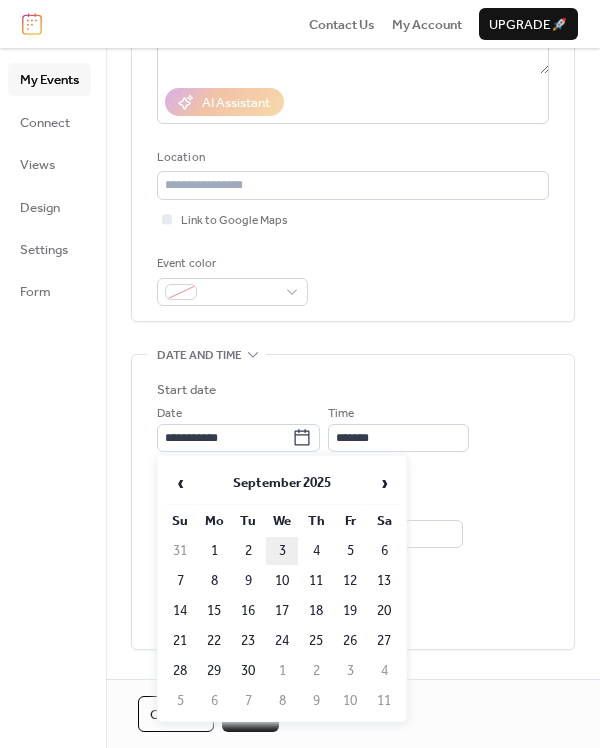 click on "3" at bounding box center [282, 551] 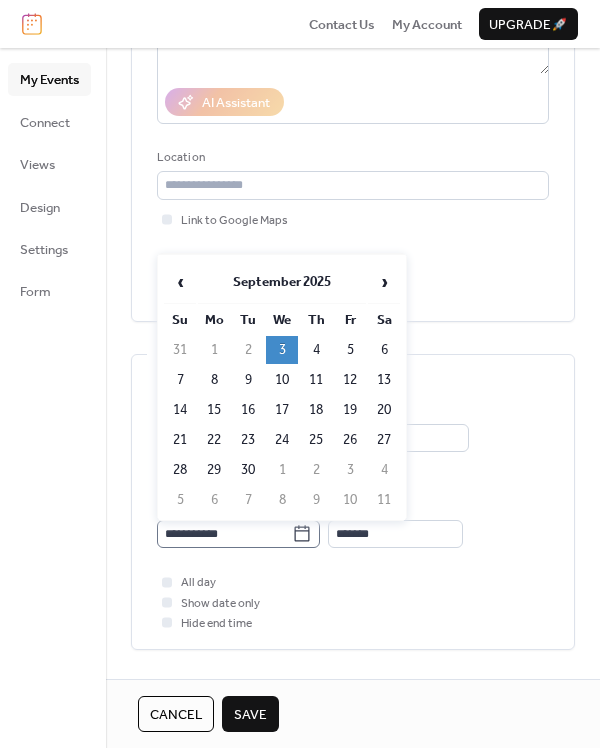 click 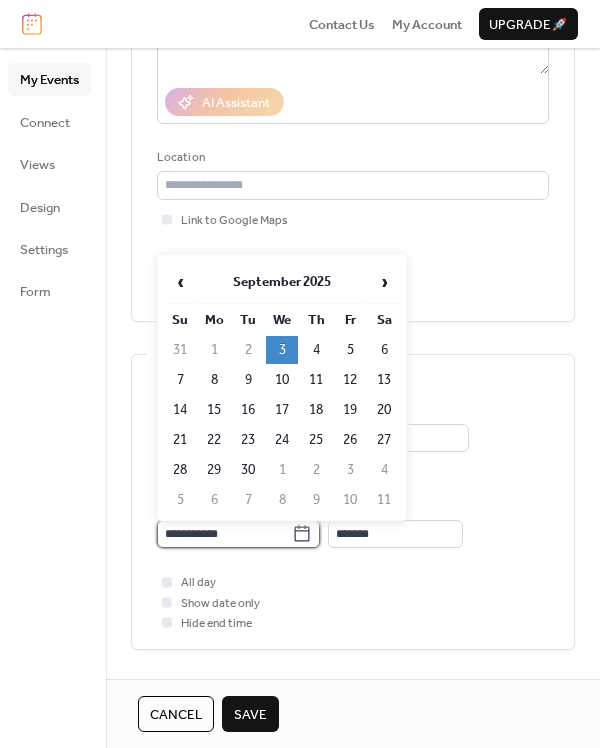 click on "**********" at bounding box center [224, 534] 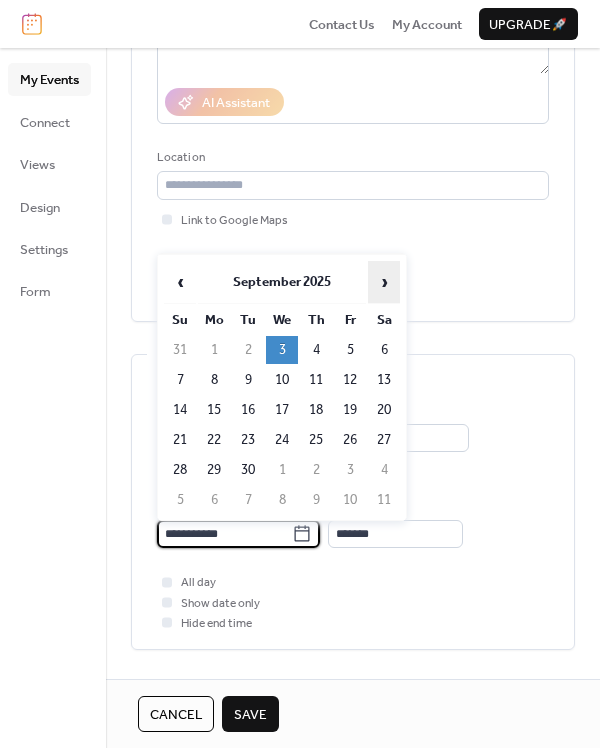 click on "›" at bounding box center (384, 282) 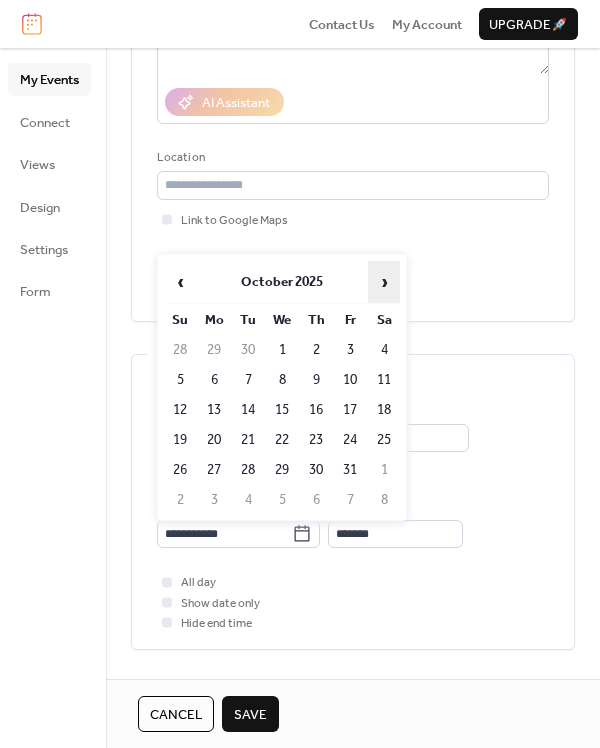 click on "›" at bounding box center [384, 282] 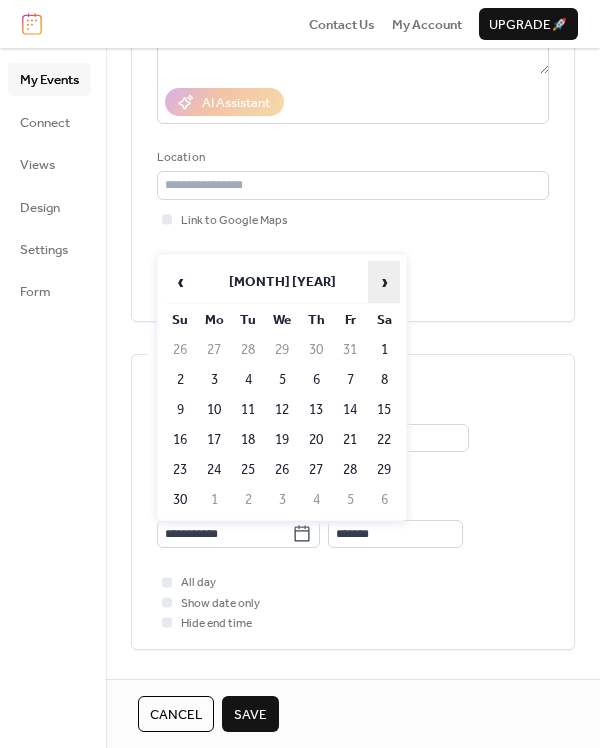 click on "›" at bounding box center [384, 282] 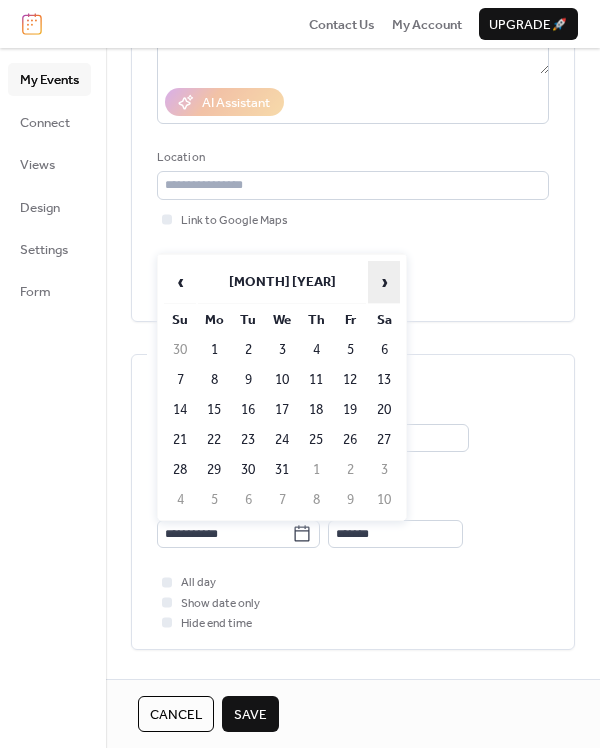 click on "›" at bounding box center (384, 282) 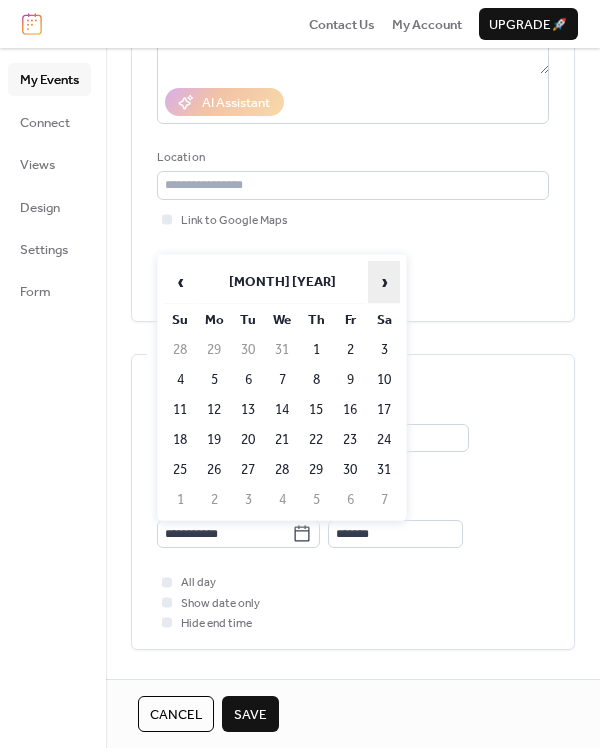 click on "›" at bounding box center (384, 282) 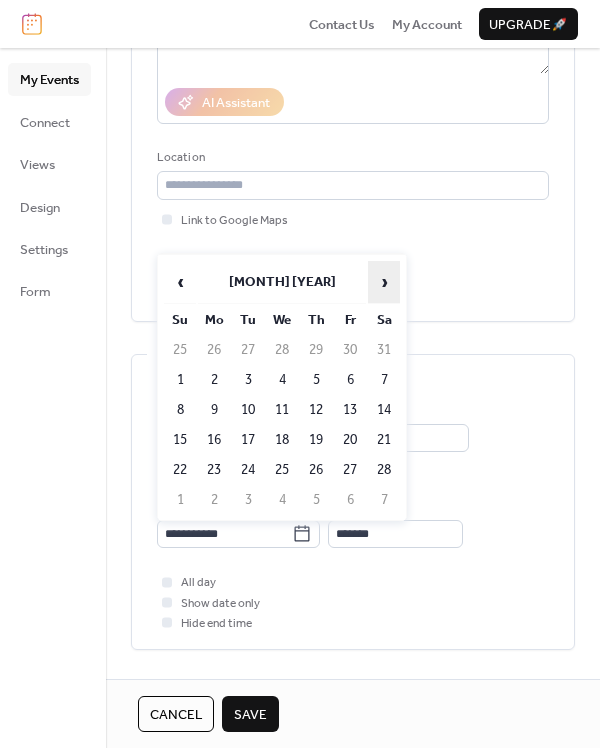 click on "›" at bounding box center [384, 282] 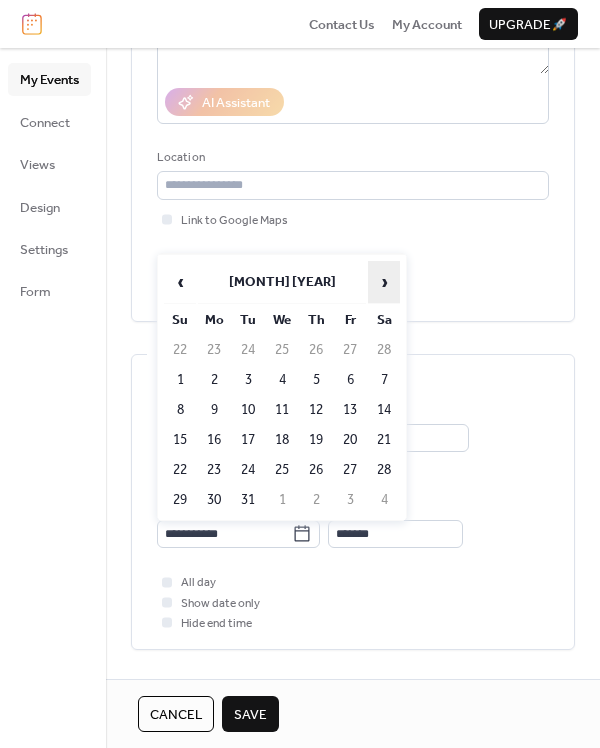 click on "›" at bounding box center [384, 282] 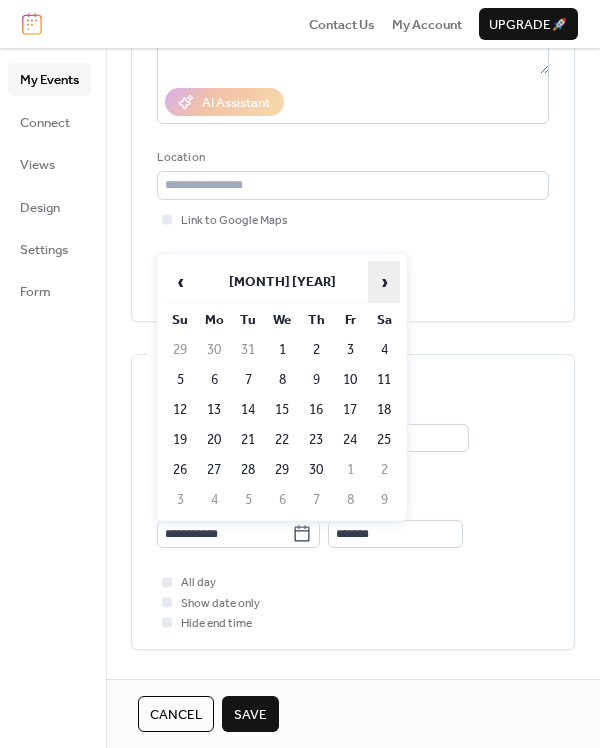 click on "›" at bounding box center [384, 282] 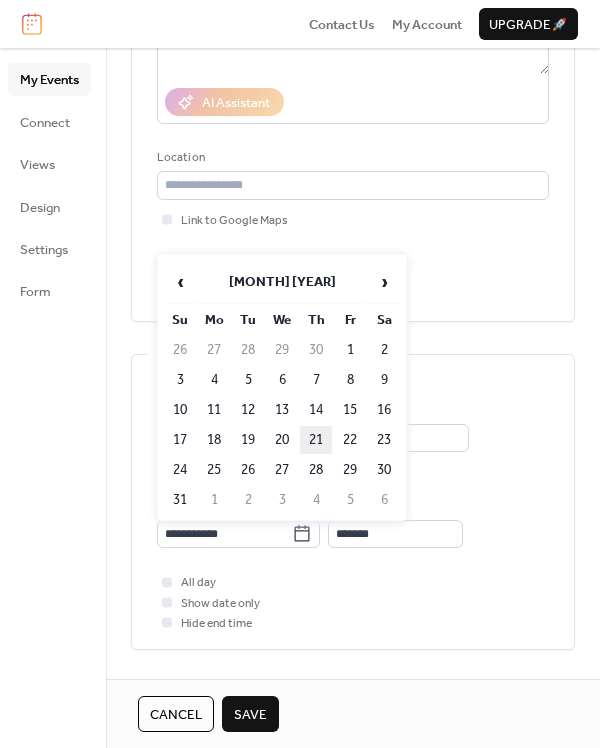 click on "21" at bounding box center [316, 440] 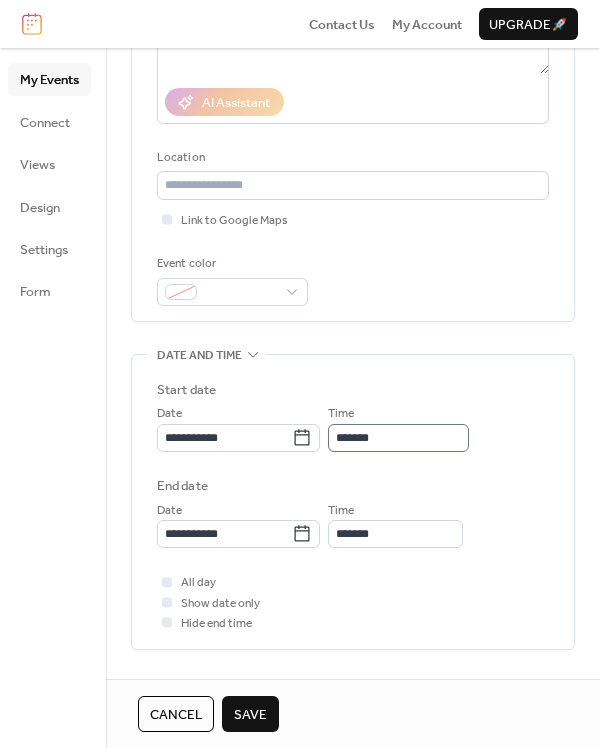 scroll, scrollTop: 0, scrollLeft: 0, axis: both 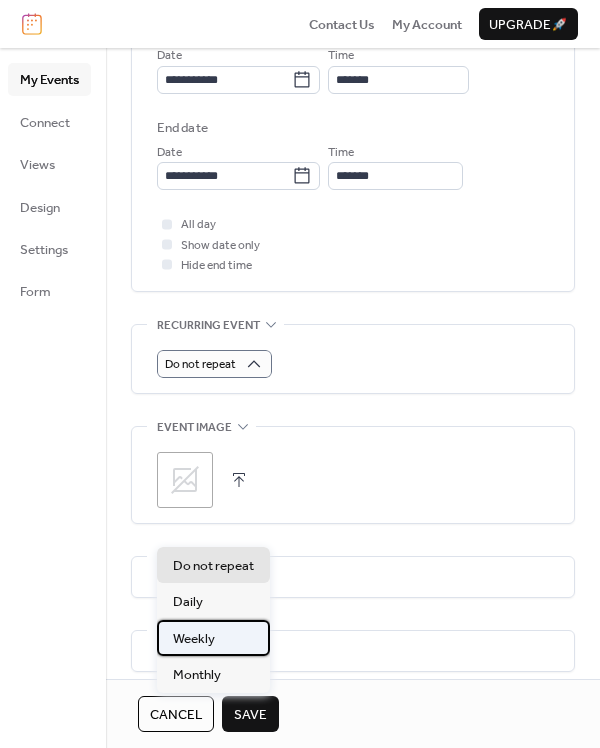 click on "Weekly" at bounding box center [213, 638] 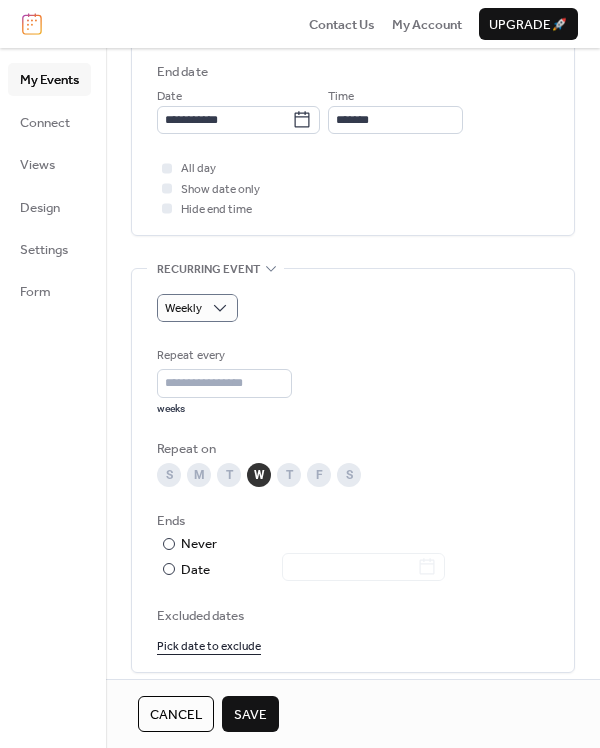 scroll, scrollTop: 1062, scrollLeft: 0, axis: vertical 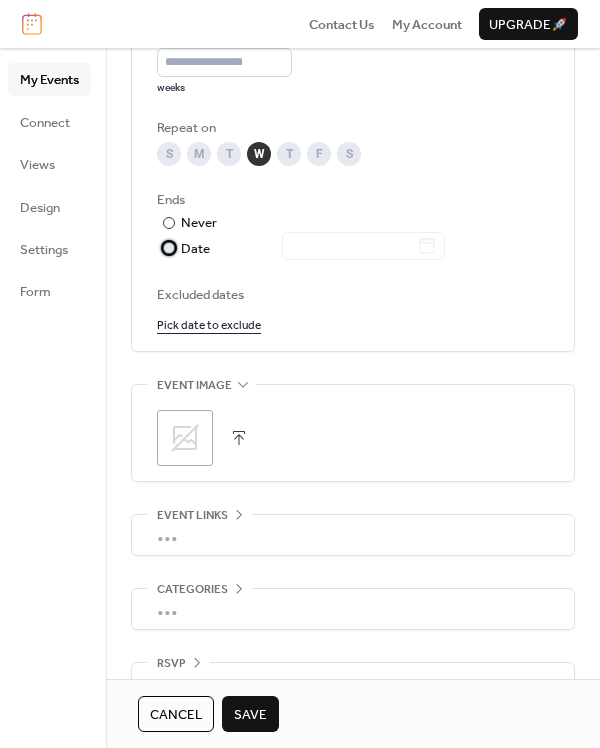 click on "​" at bounding box center (167, 248) 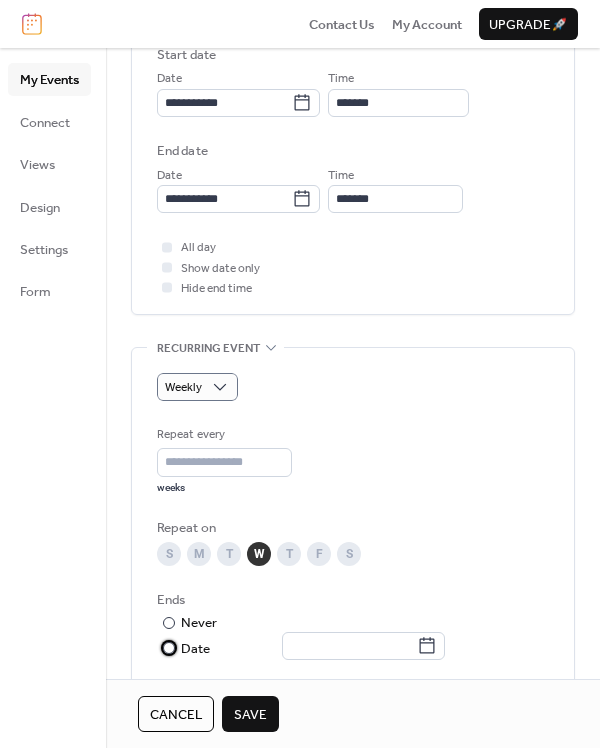 scroll, scrollTop: 662, scrollLeft: 0, axis: vertical 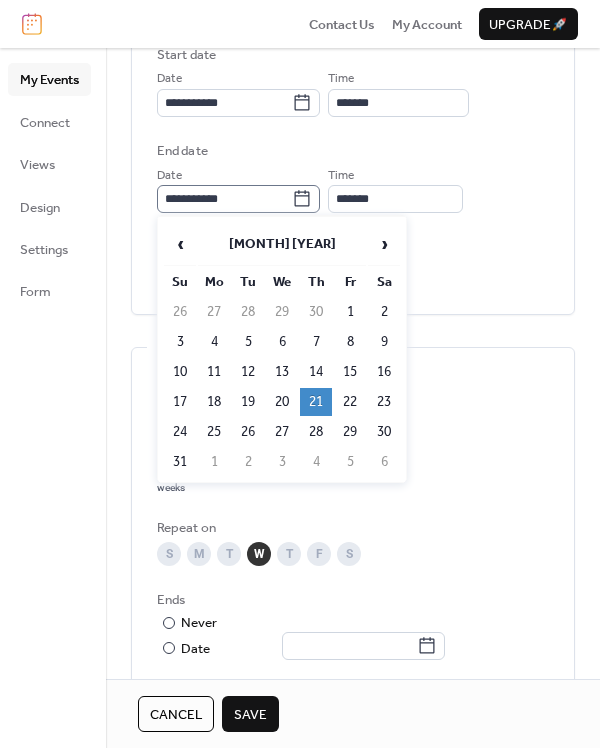 click 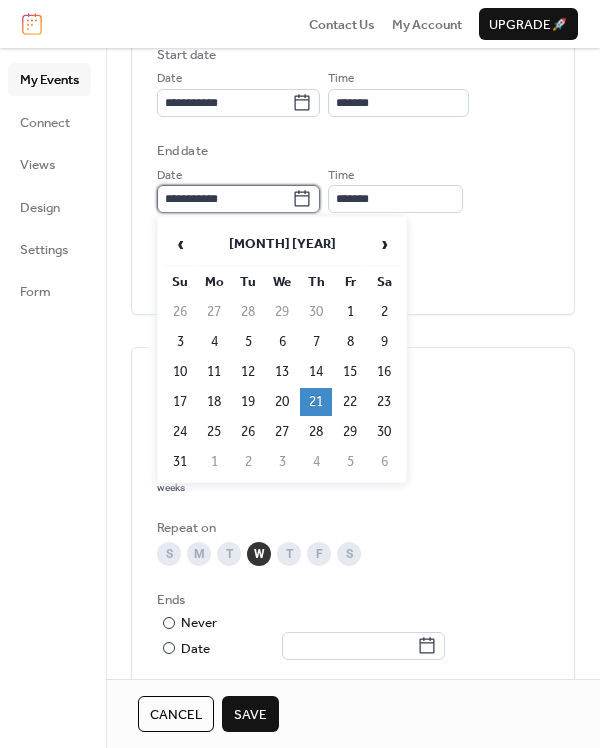 click on "**********" at bounding box center (224, 199) 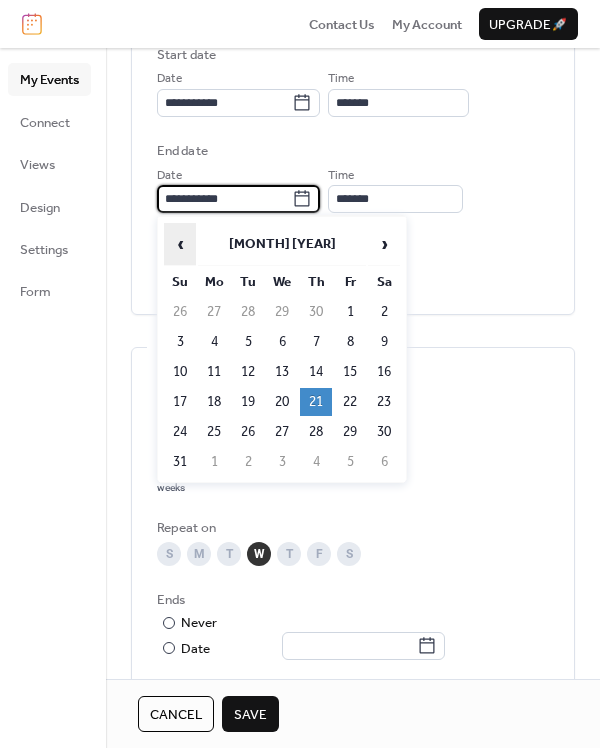 click on "‹" at bounding box center (180, 244) 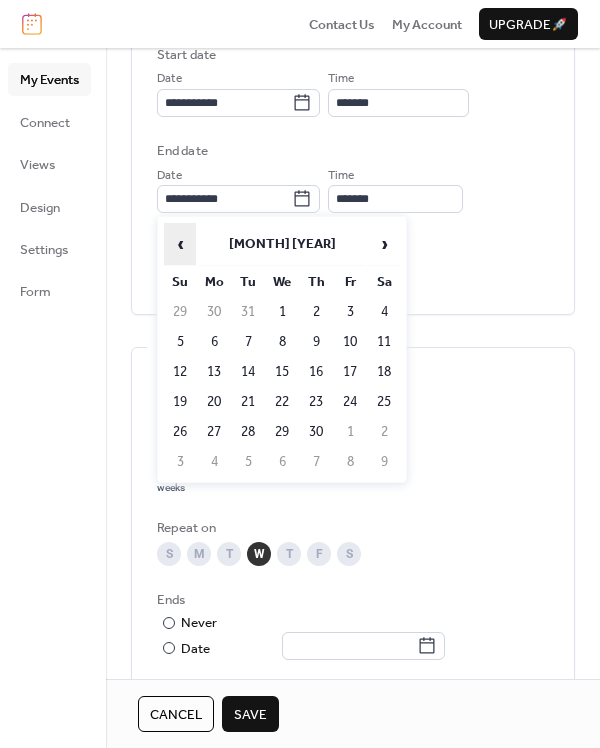 click on "‹" at bounding box center (180, 244) 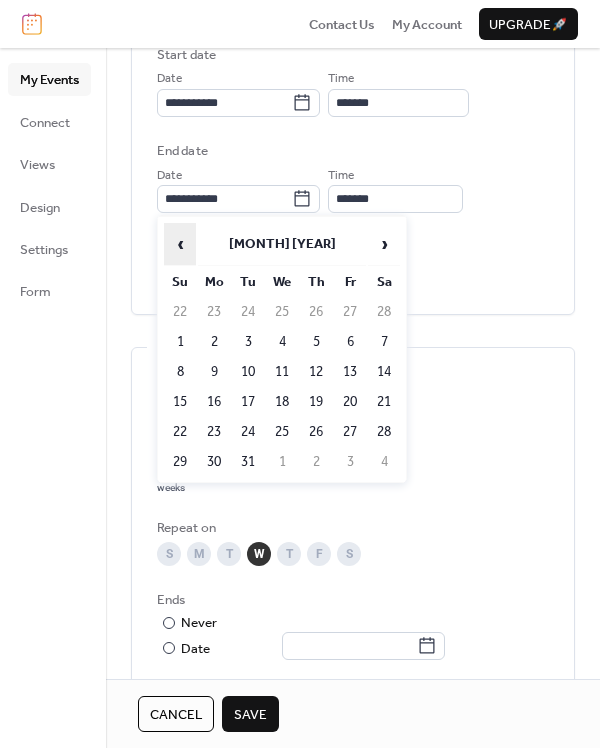 click on "‹" at bounding box center (180, 244) 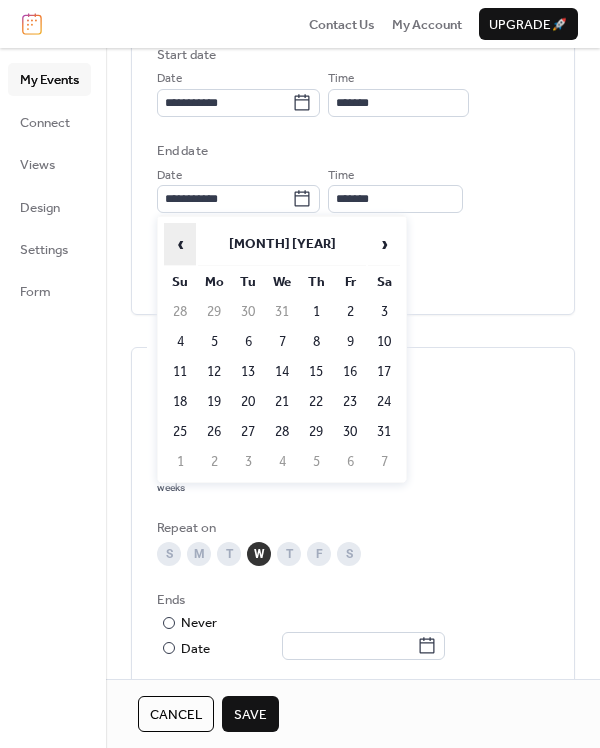 click on "‹" at bounding box center (180, 244) 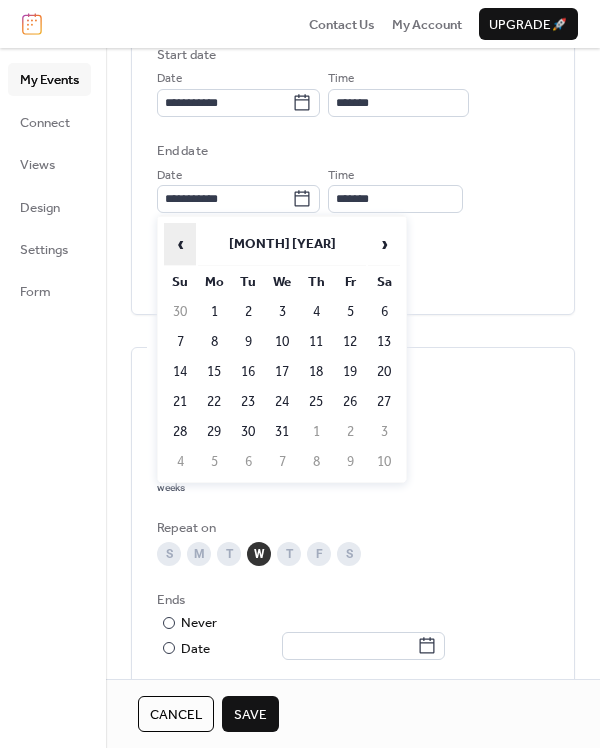 click on "‹" at bounding box center (180, 244) 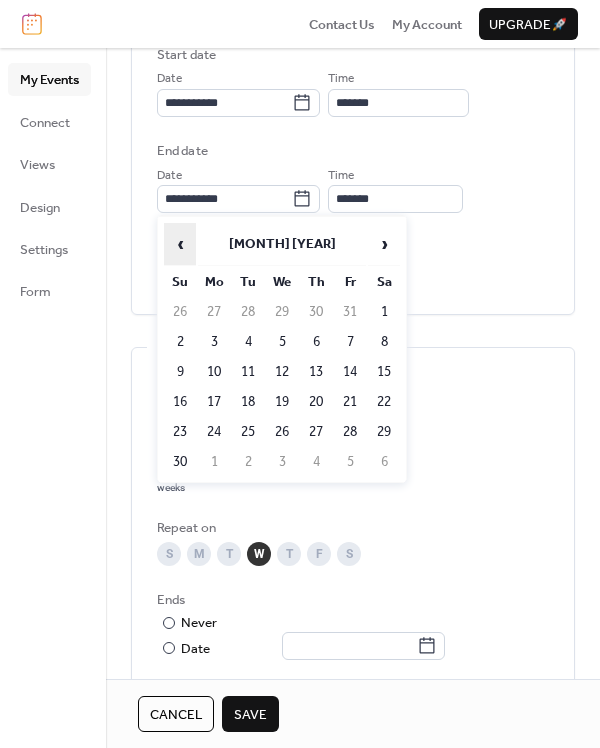 click on "‹" at bounding box center (180, 244) 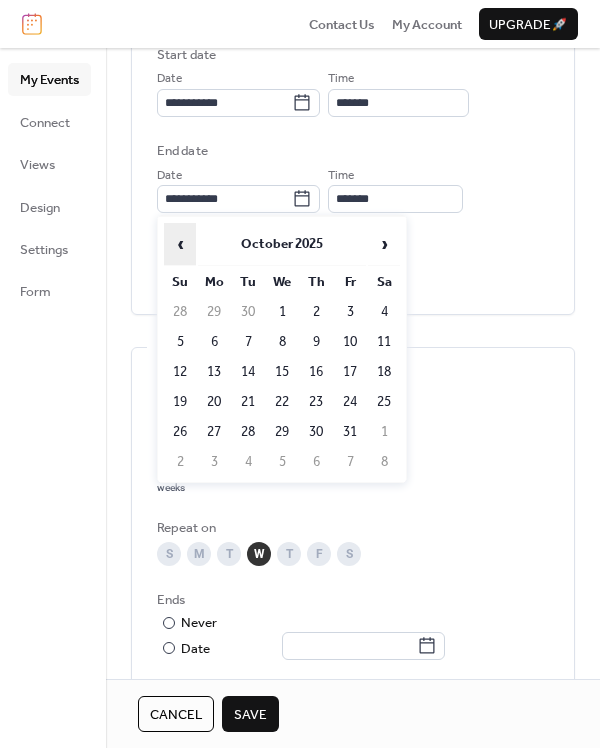 click on "‹" at bounding box center (180, 244) 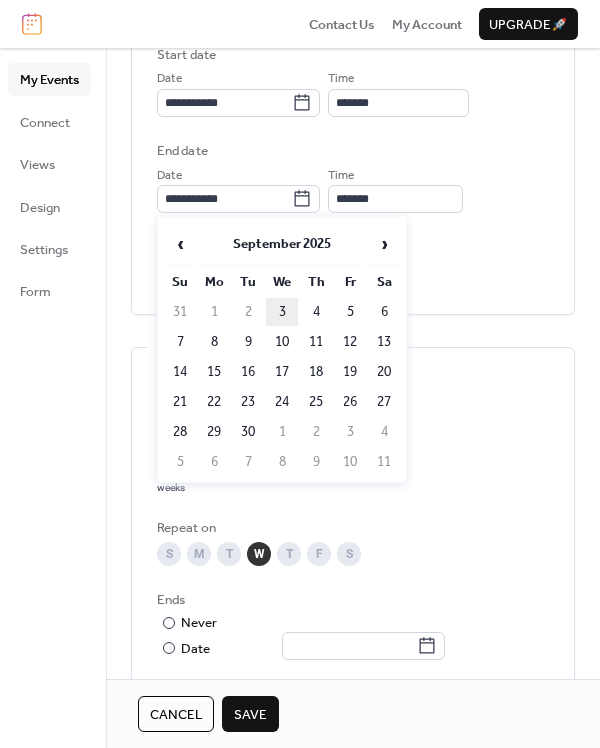 click on "3" at bounding box center [282, 312] 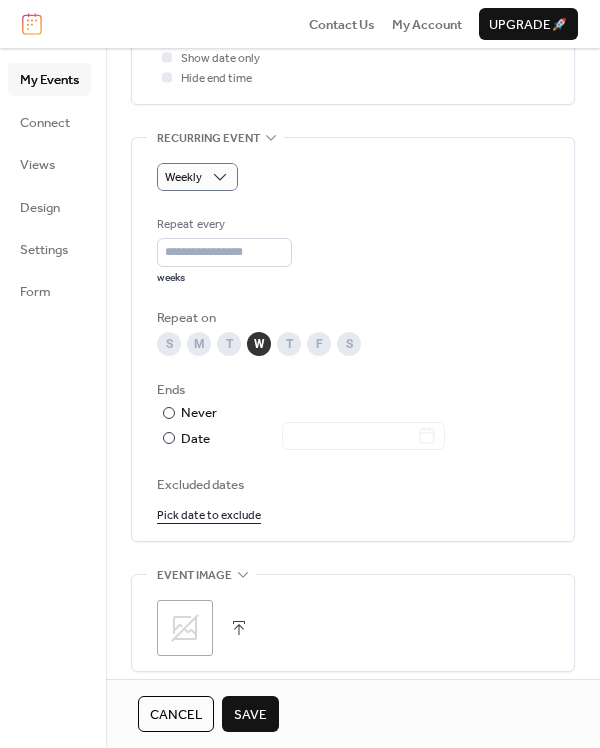 scroll, scrollTop: 930, scrollLeft: 0, axis: vertical 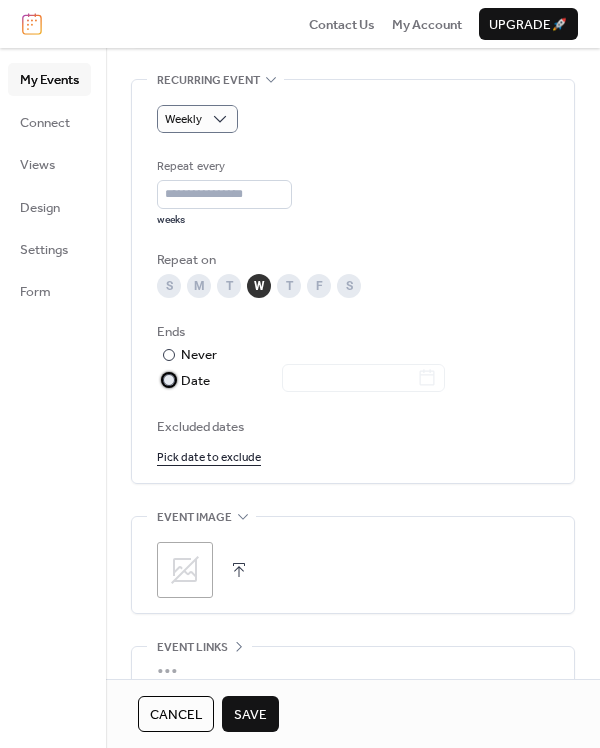 click at bounding box center (169, 380) 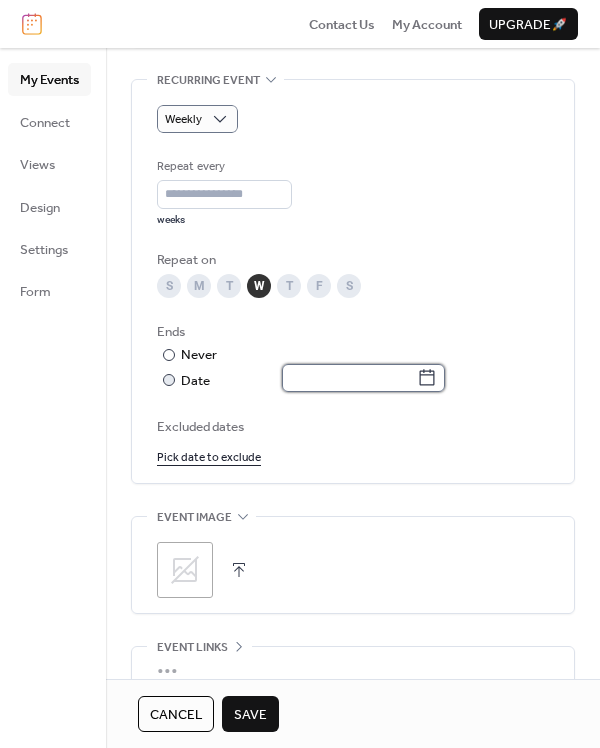 click at bounding box center (349, 378) 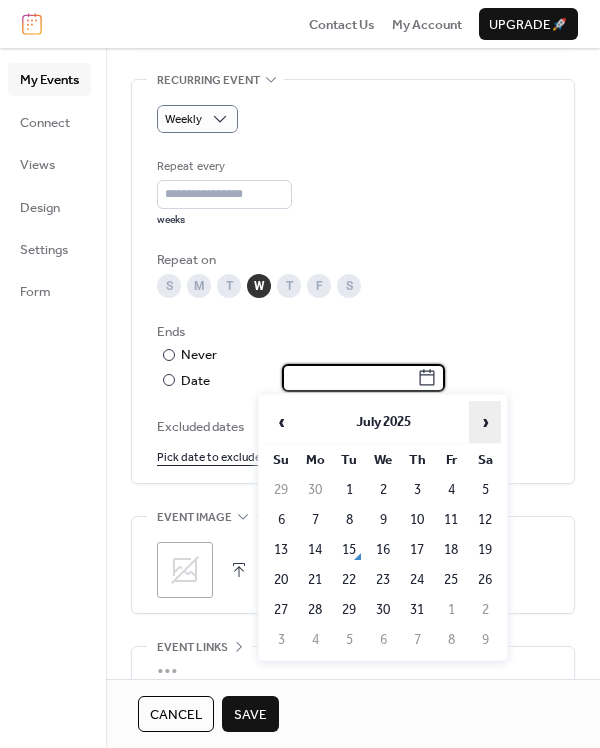 click on "›" at bounding box center (485, 422) 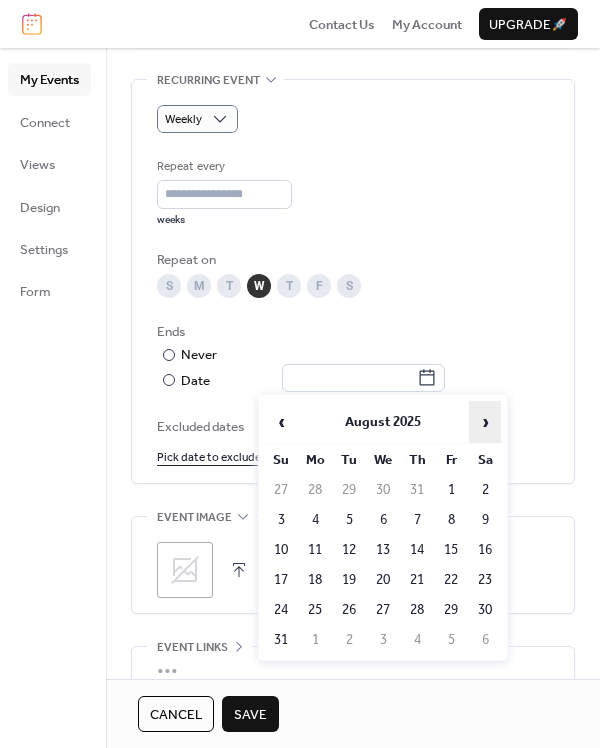 click on "›" at bounding box center [485, 422] 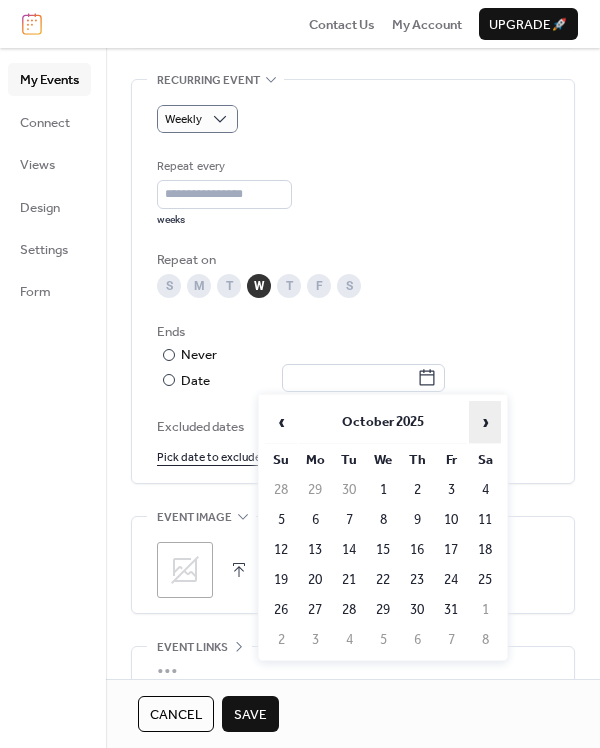click on "›" at bounding box center (485, 422) 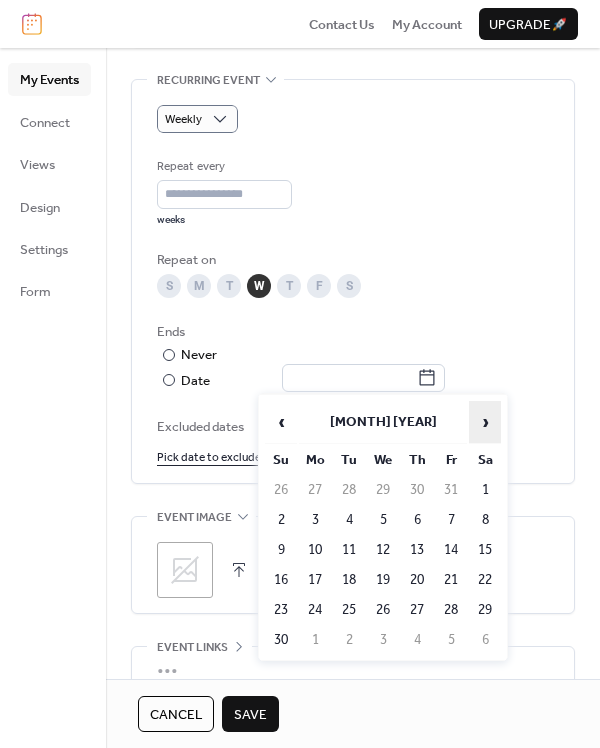click on "›" at bounding box center [485, 422] 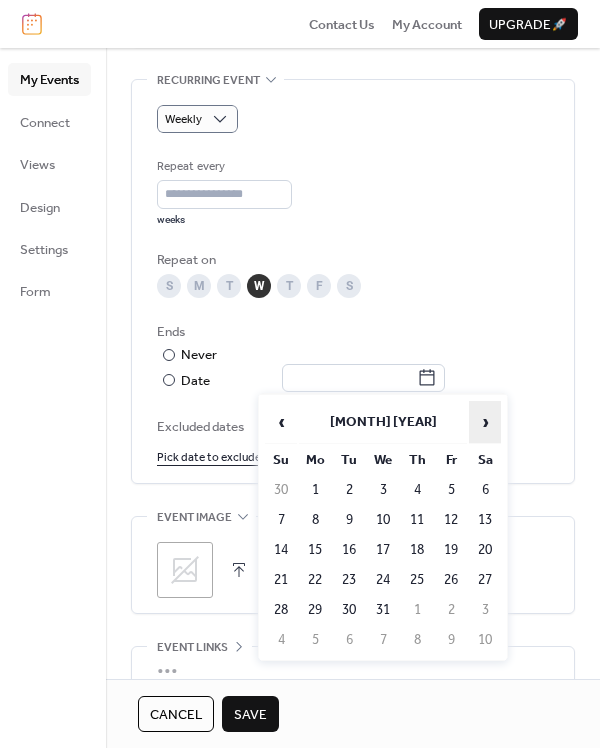 click on "›" at bounding box center (485, 422) 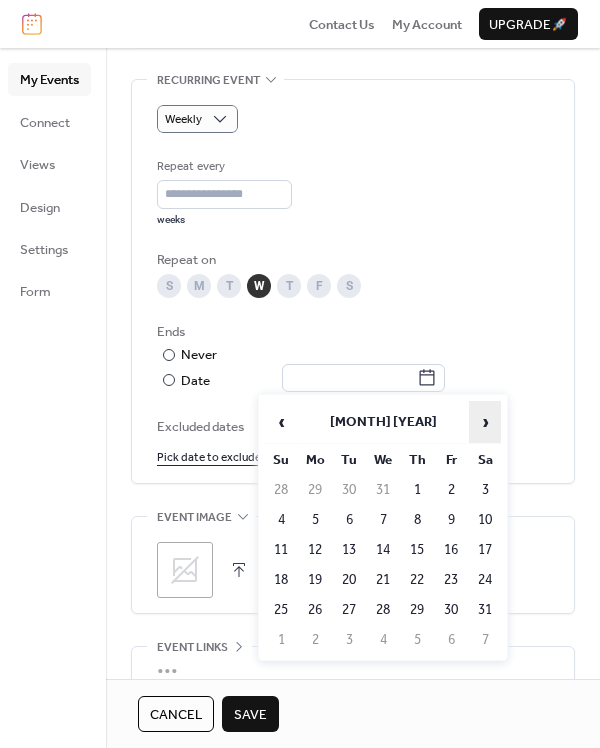 click on "›" at bounding box center [485, 422] 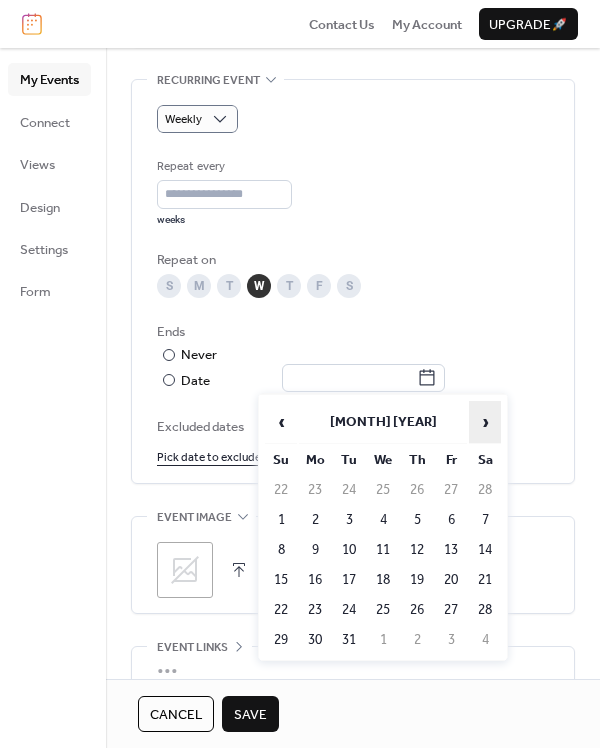 click on "›" at bounding box center (485, 422) 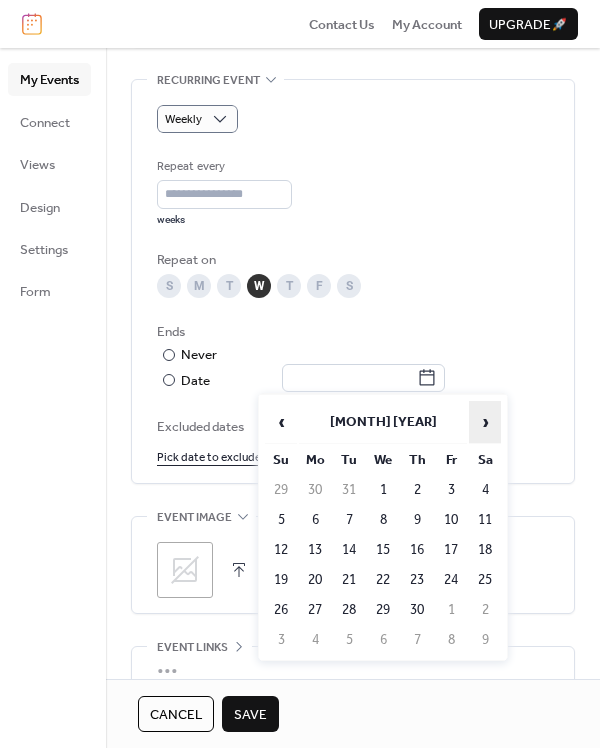 click on "›" at bounding box center (485, 422) 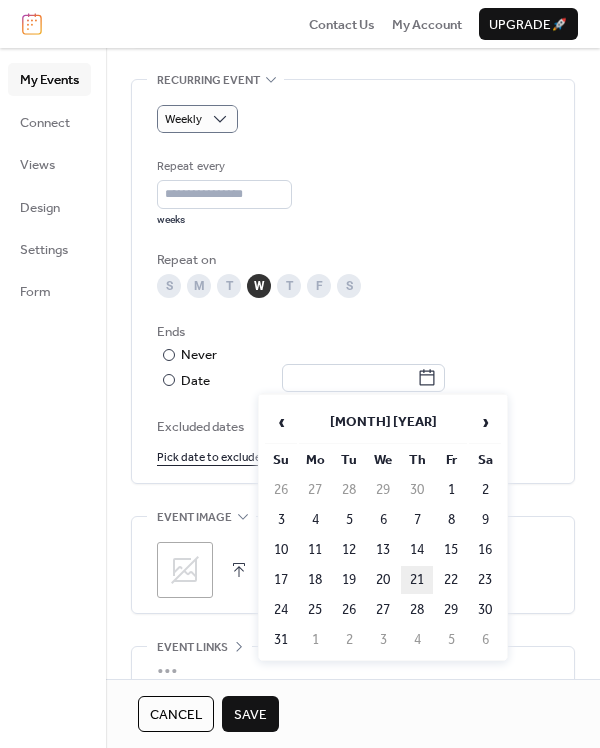 click on "21" at bounding box center (417, 580) 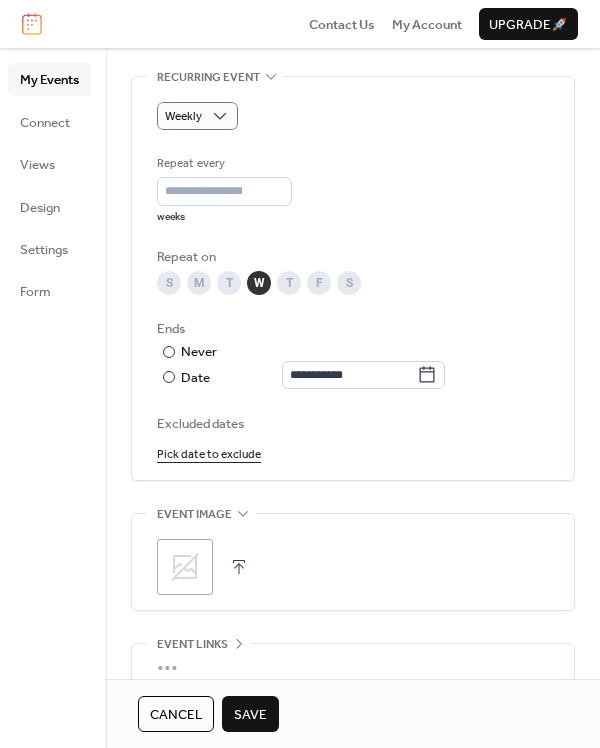 scroll, scrollTop: 934, scrollLeft: 0, axis: vertical 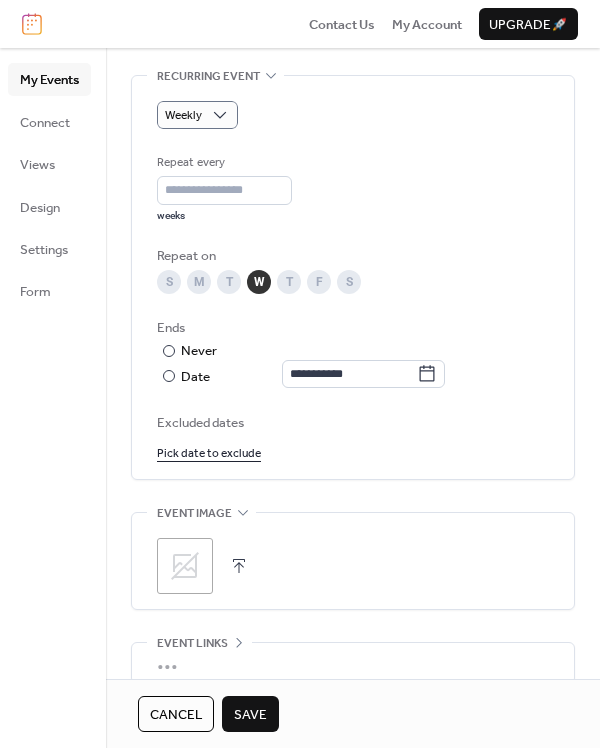 click on "Pick date to exclude" at bounding box center (209, 452) 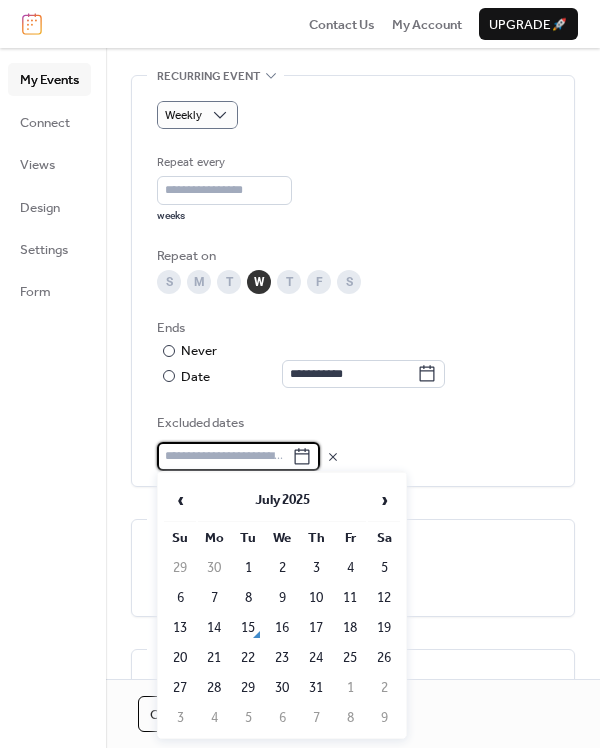 drag, startPoint x: 409, startPoint y: 489, endPoint x: 397, endPoint y: 492, distance: 12.369317 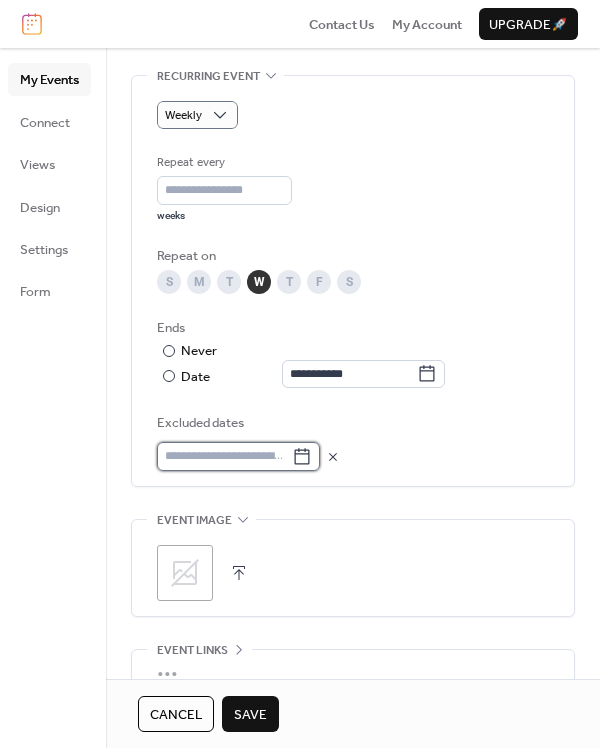 click at bounding box center (224, 456) 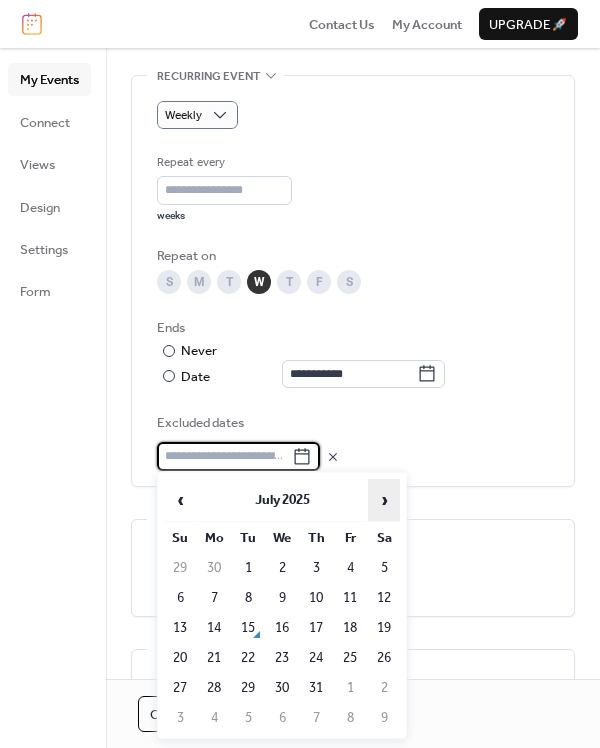 click on "›" at bounding box center (384, 500) 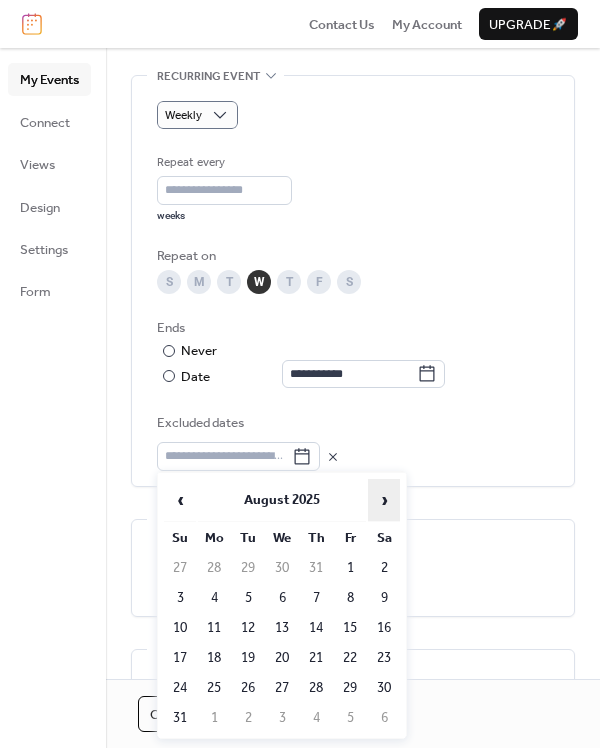 click on "›" at bounding box center [384, 500] 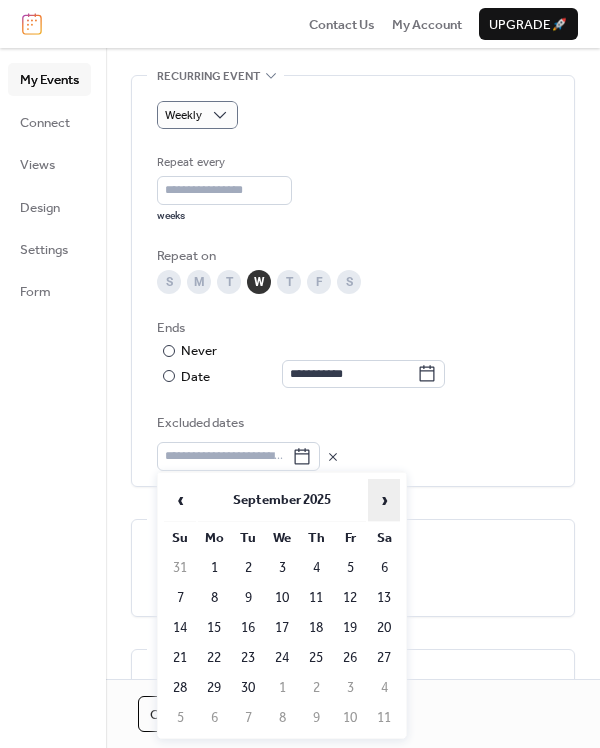 click on "›" at bounding box center (384, 500) 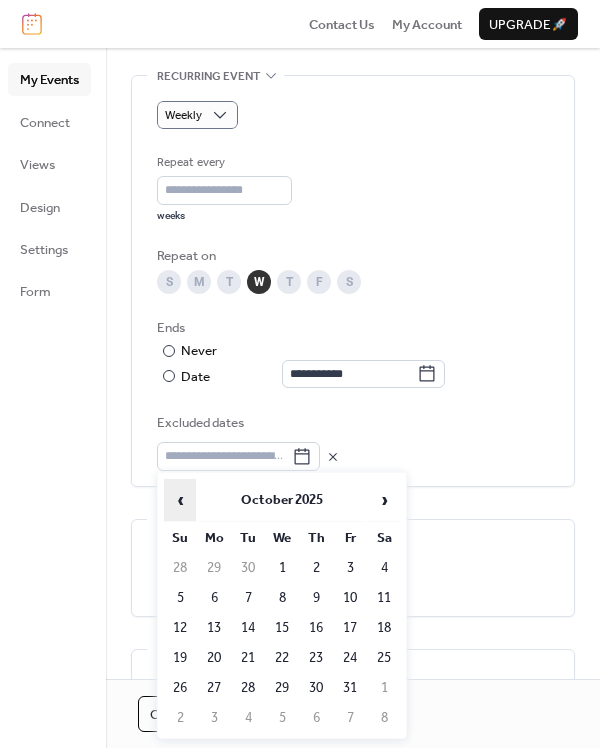 click on "‹" at bounding box center [180, 500] 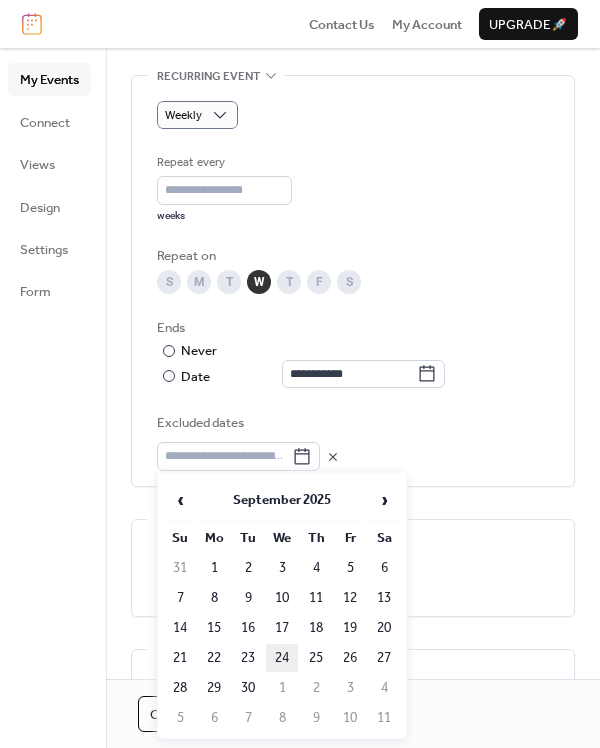 click on "24" at bounding box center [282, 658] 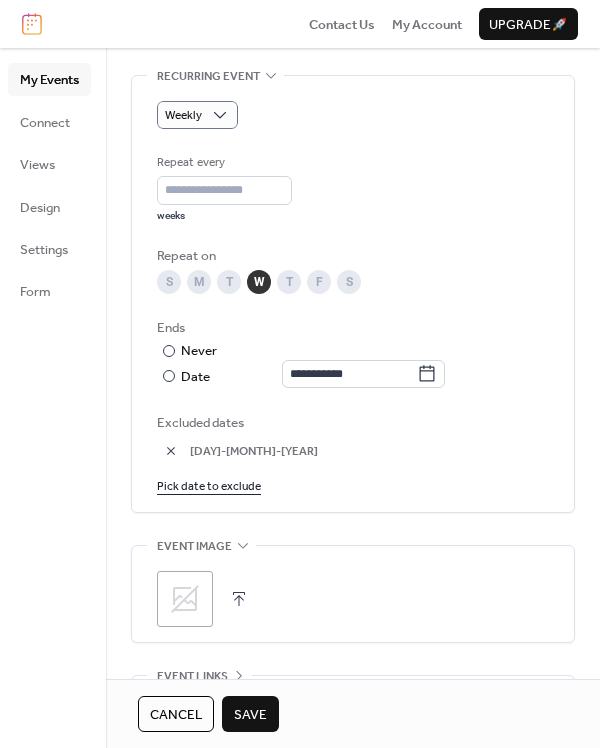 click on "Pick date to exclude" at bounding box center (209, 485) 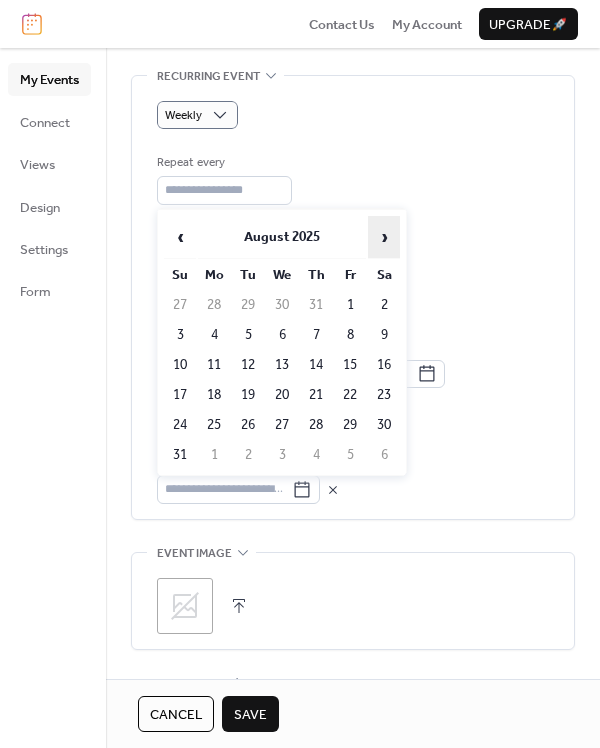 click on "›" at bounding box center [384, 237] 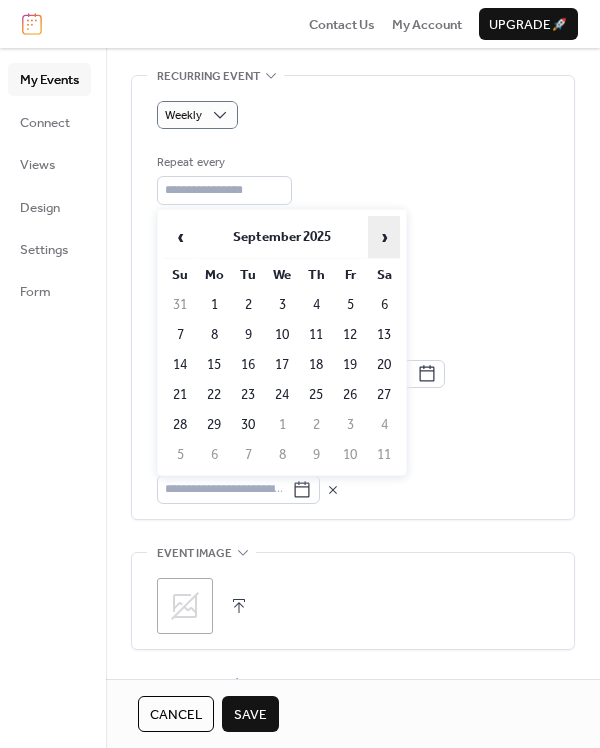 click on "›" at bounding box center [384, 237] 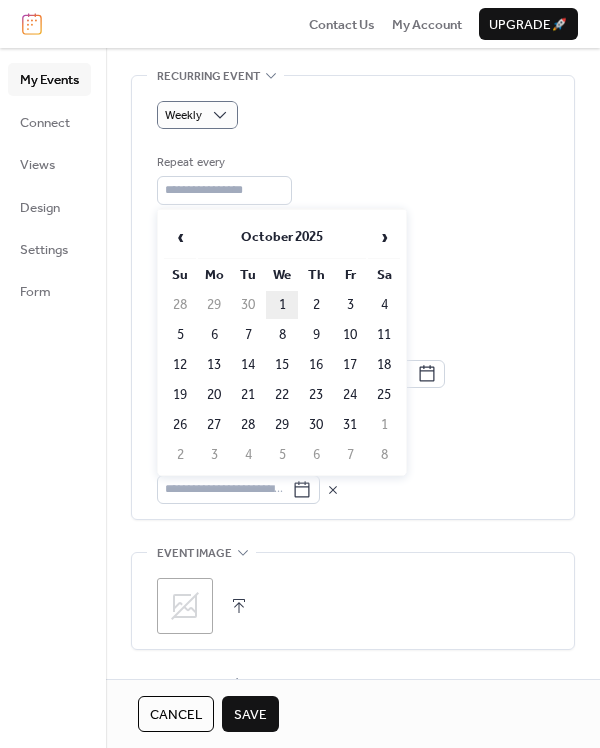 click on "1" at bounding box center [282, 305] 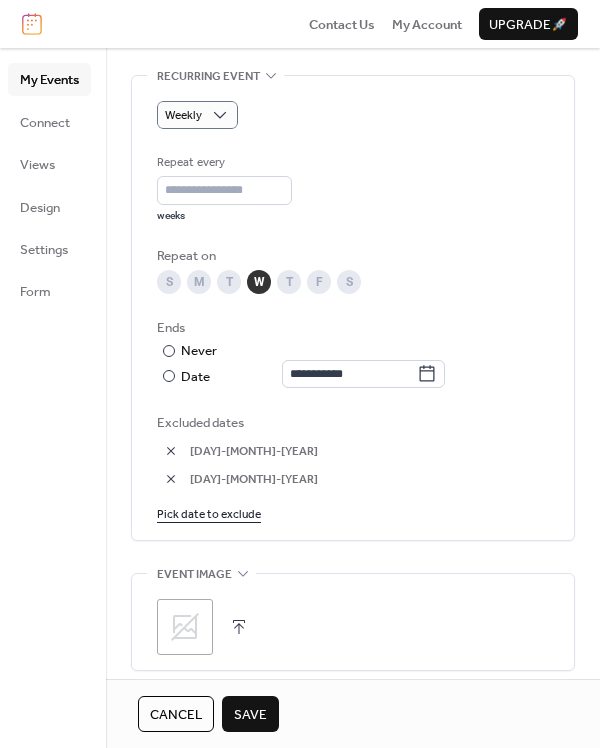 click on "Pick date to exclude" at bounding box center [209, 513] 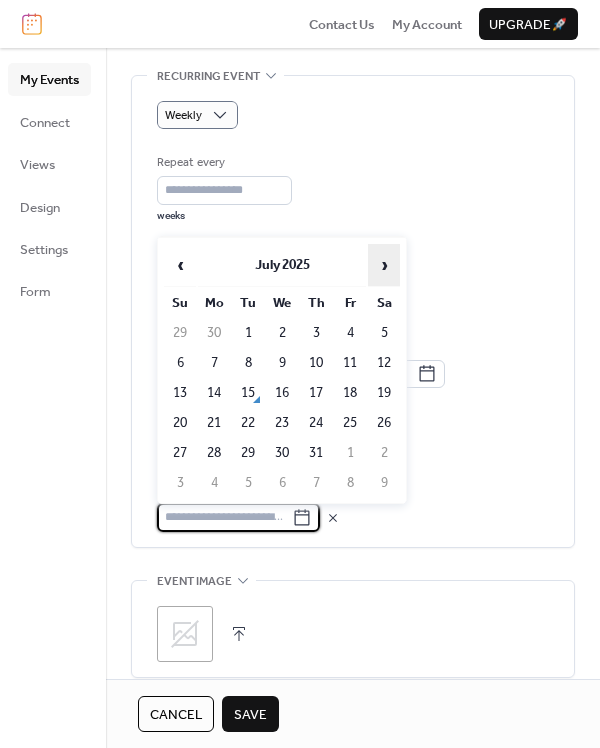click on "›" at bounding box center [384, 265] 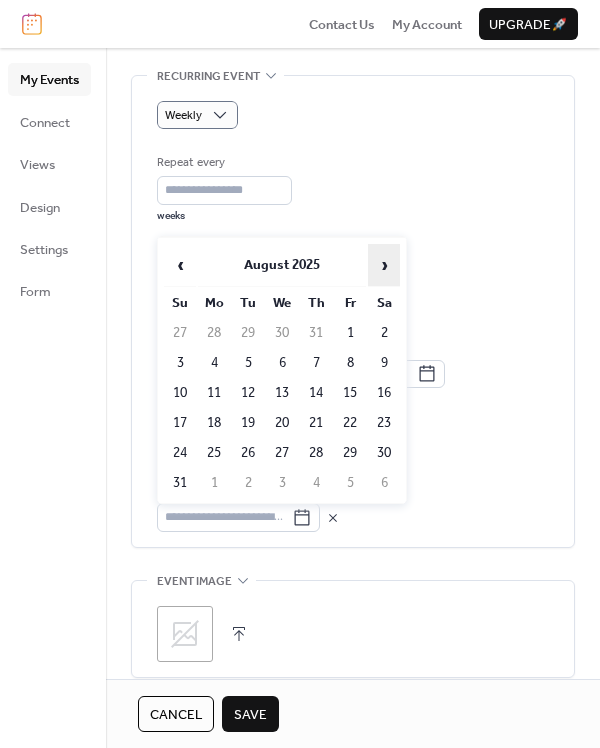 click on "›" at bounding box center [384, 265] 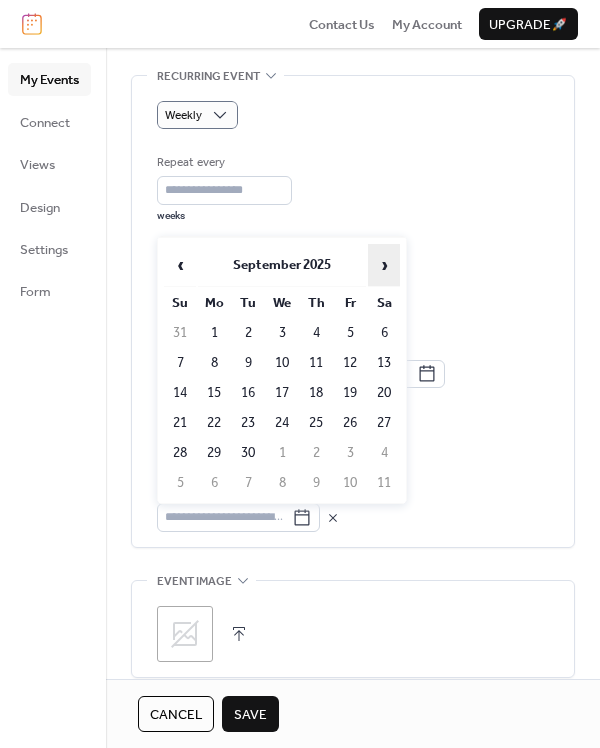 click on "›" at bounding box center (384, 265) 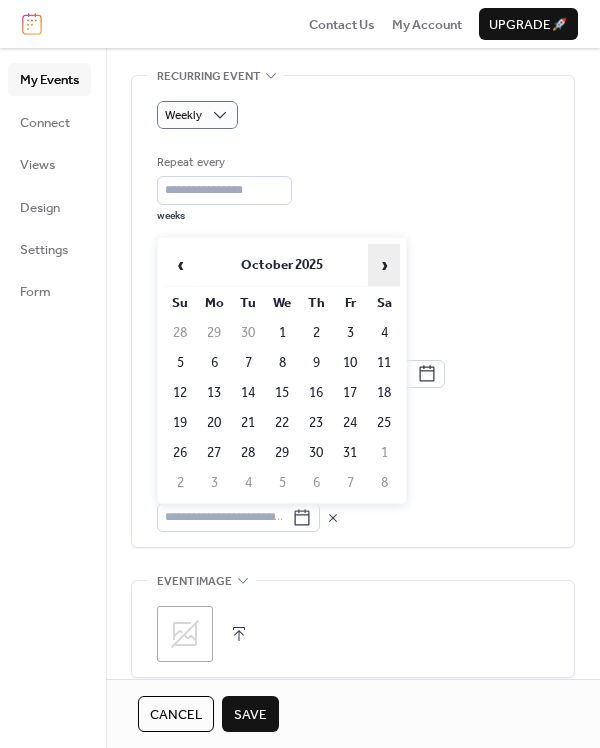 click on "›" at bounding box center (384, 265) 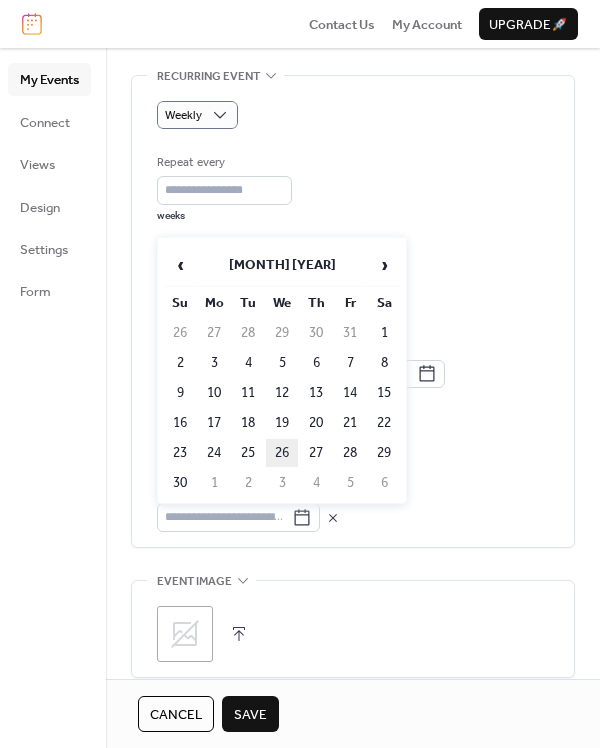 click on "26" at bounding box center (282, 453) 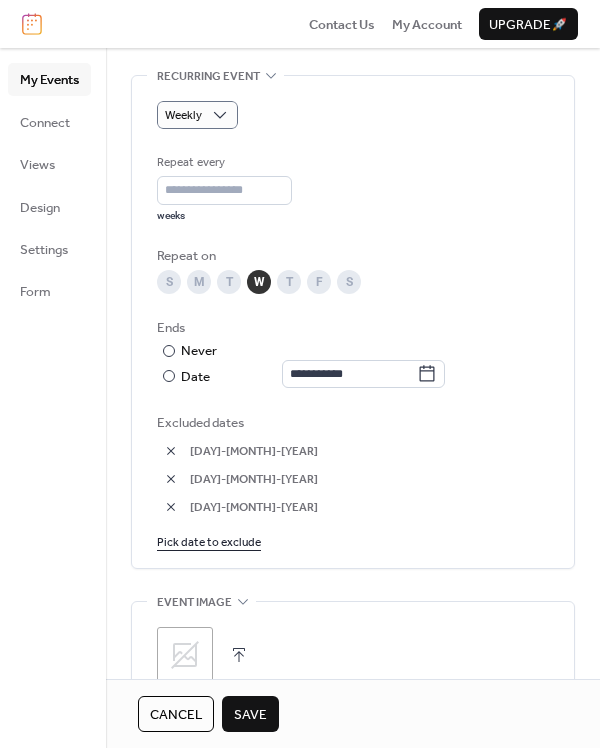 click on "Pick date to exclude" at bounding box center [209, 541] 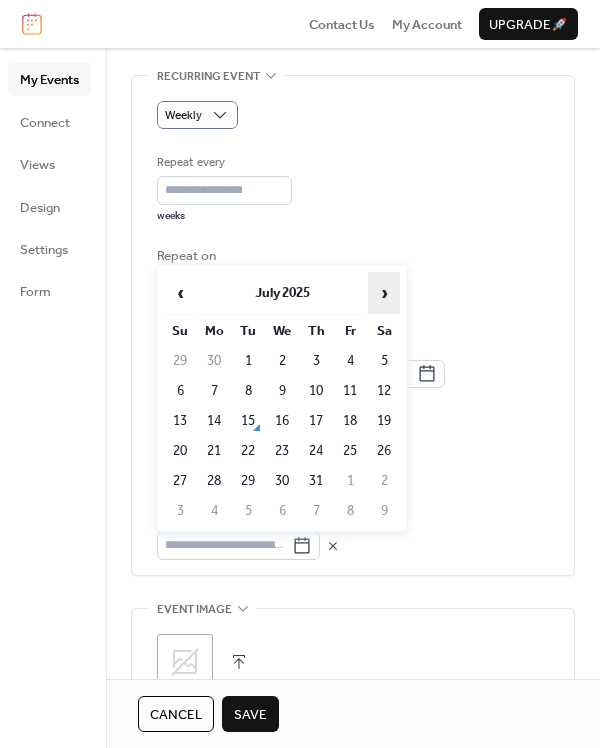 click on "›" at bounding box center (384, 293) 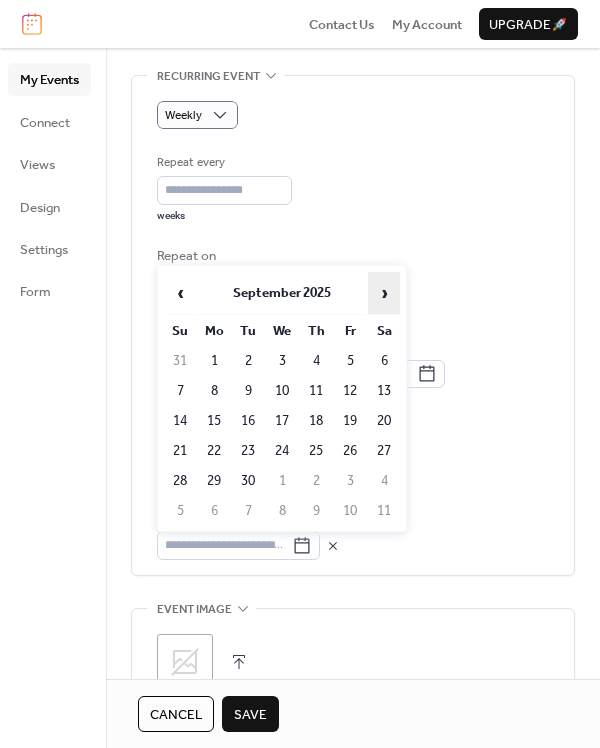 click on "›" at bounding box center (384, 293) 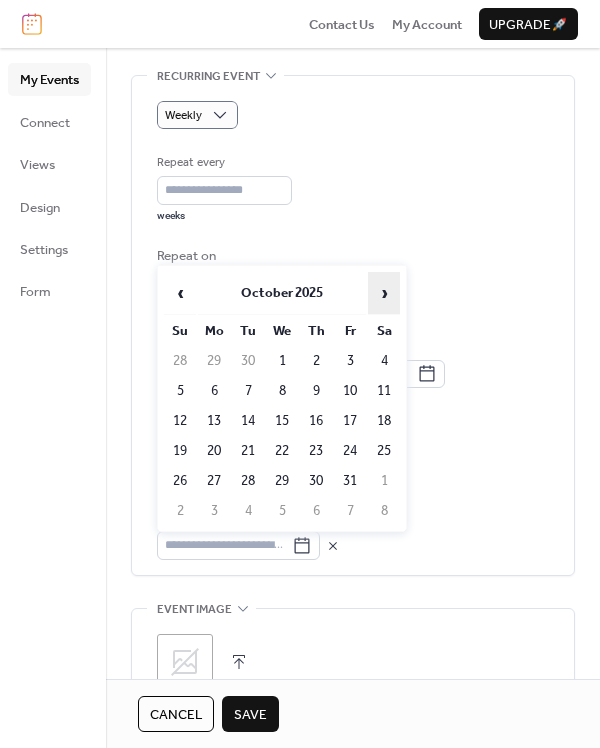 click on "›" at bounding box center (384, 293) 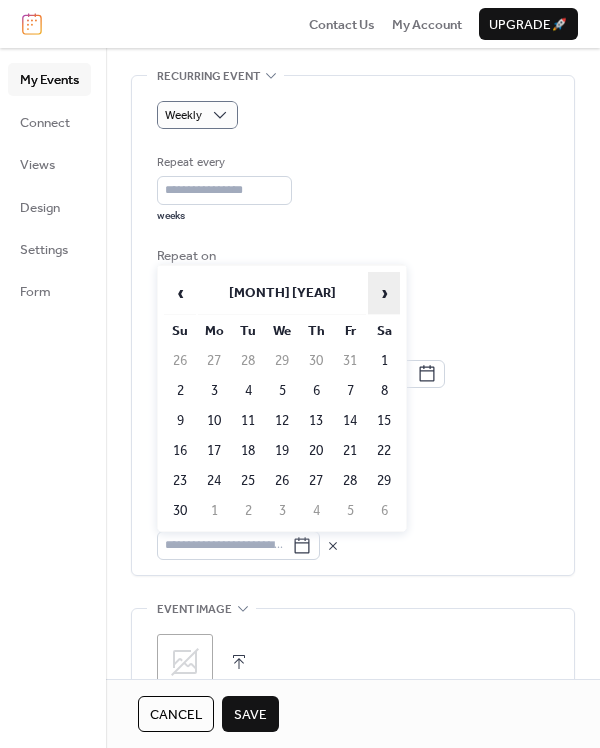 click on "›" at bounding box center (384, 293) 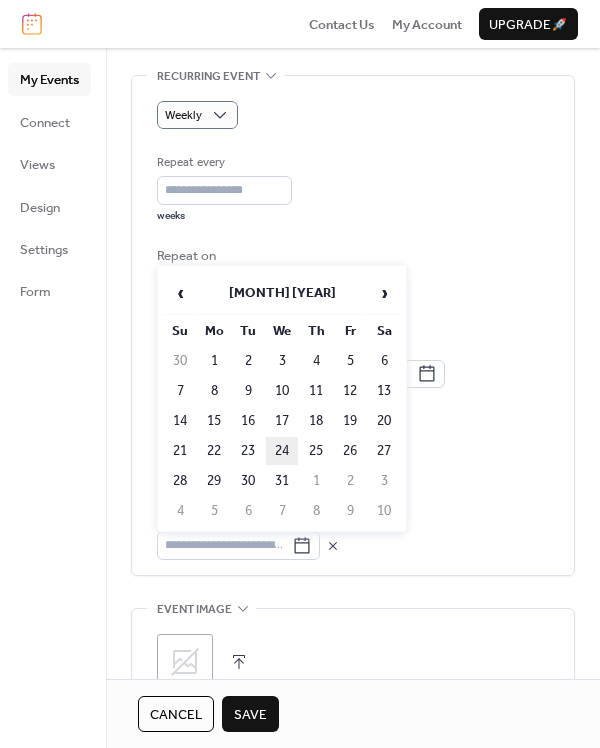 click on "24" at bounding box center [282, 451] 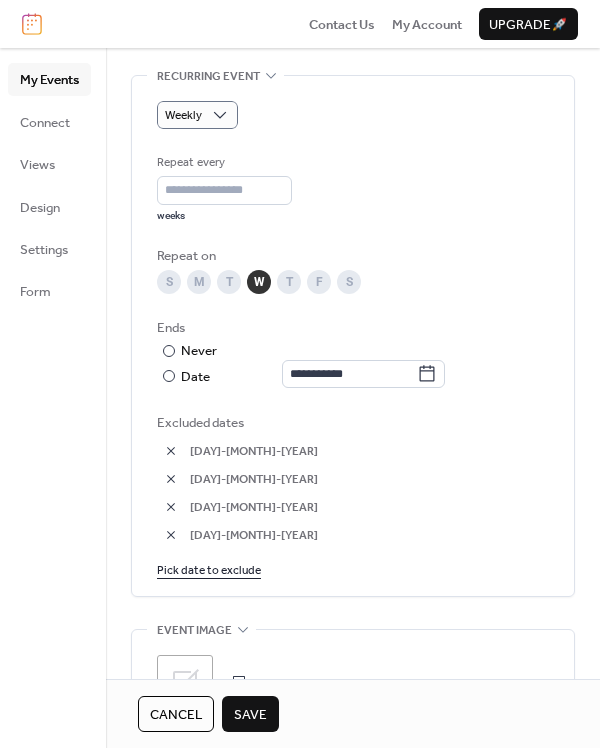 click on "Pick date to exclude" at bounding box center (209, 569) 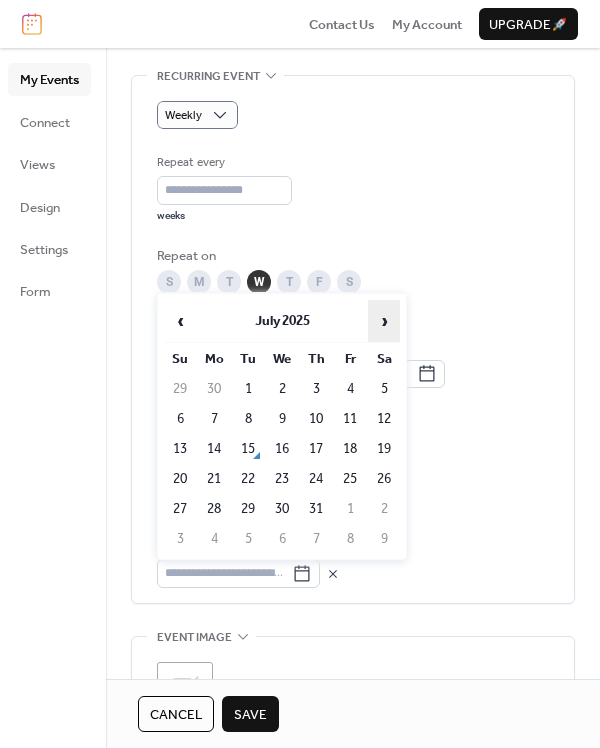 click on "›" at bounding box center [384, 321] 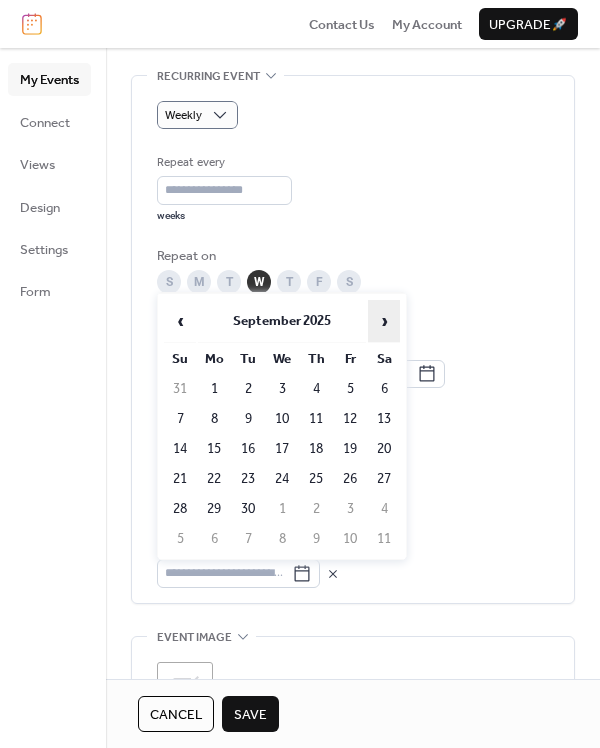 click on "›" at bounding box center (384, 321) 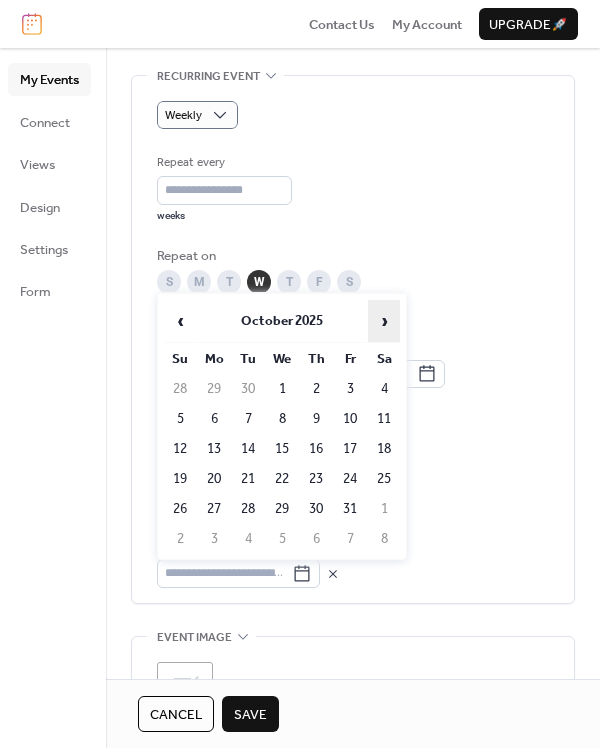 click on "›" at bounding box center (384, 321) 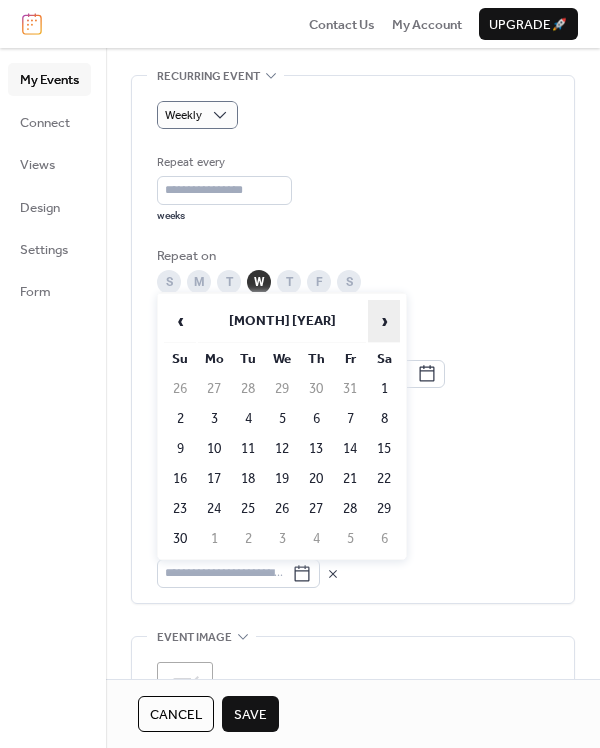 click on "›" at bounding box center [384, 321] 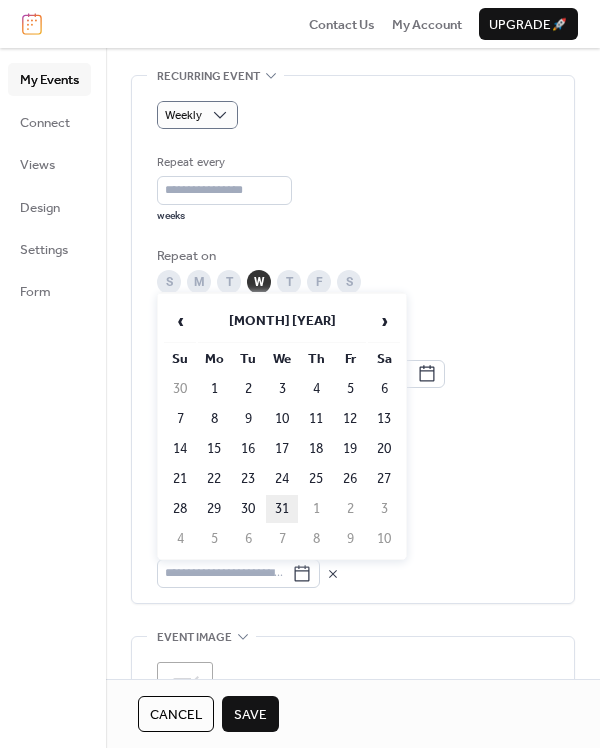 click on "31" at bounding box center (282, 509) 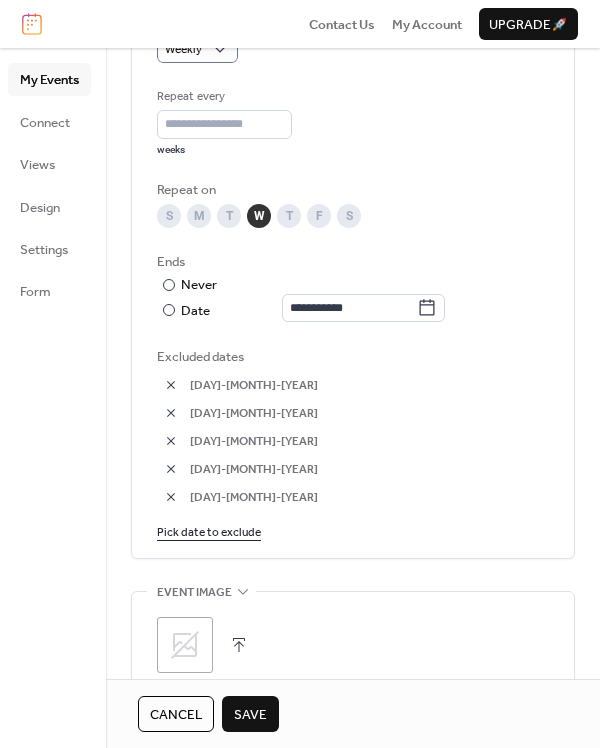 scroll, scrollTop: 1027, scrollLeft: 0, axis: vertical 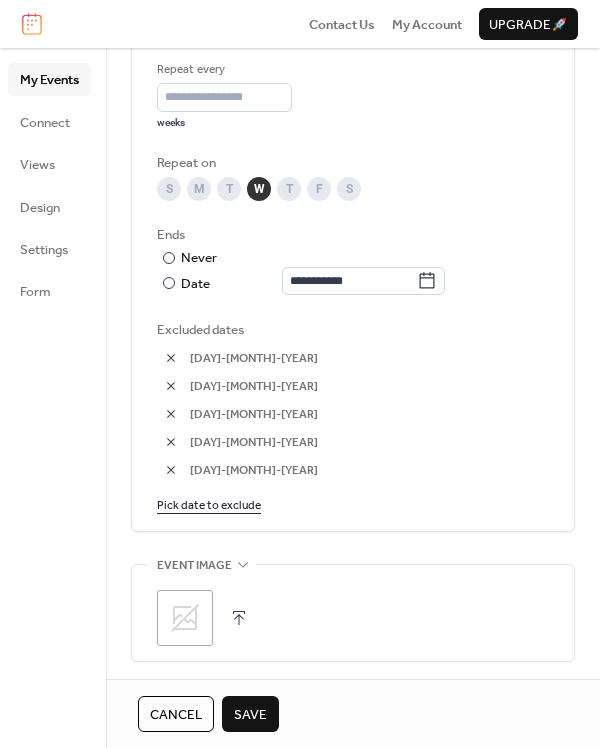 click on "Pick date to exclude" at bounding box center [209, 504] 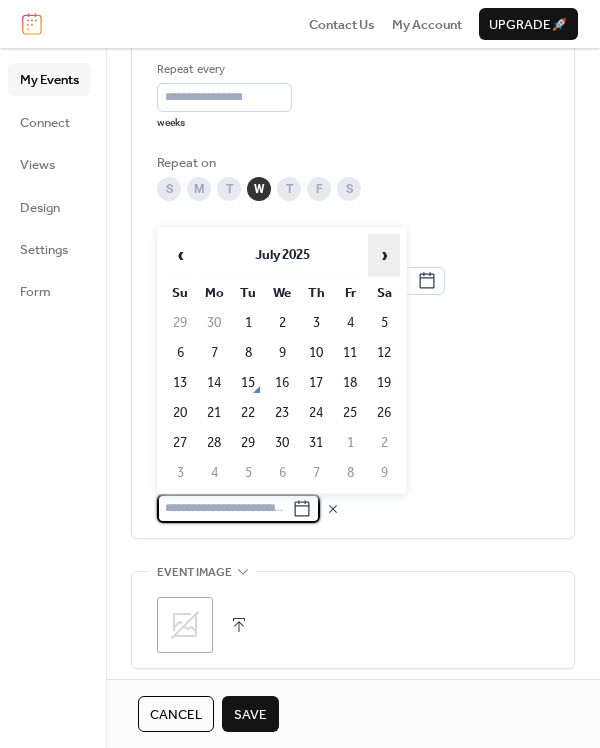 click on "›" at bounding box center (384, 255) 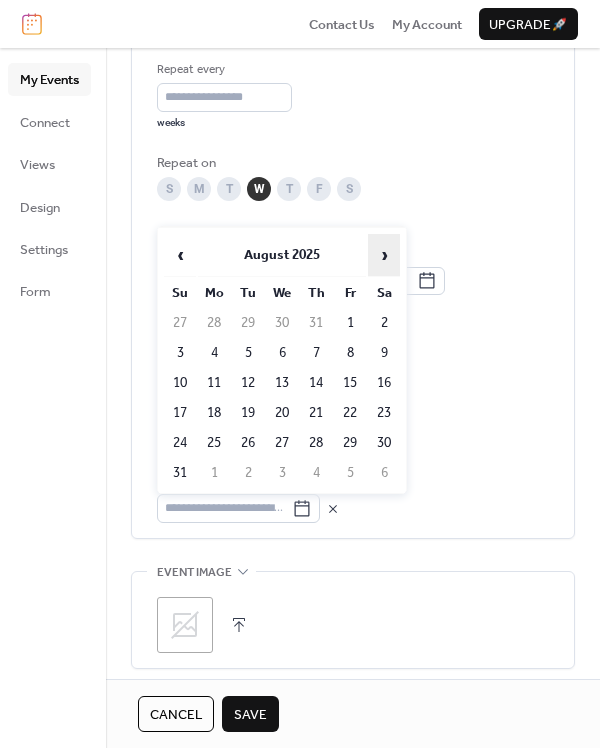 click on "›" at bounding box center [384, 255] 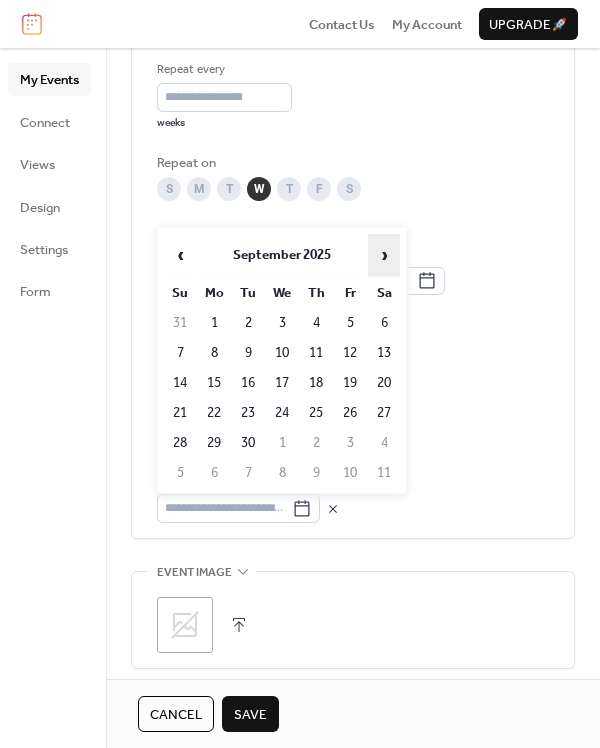 click on "›" at bounding box center (384, 255) 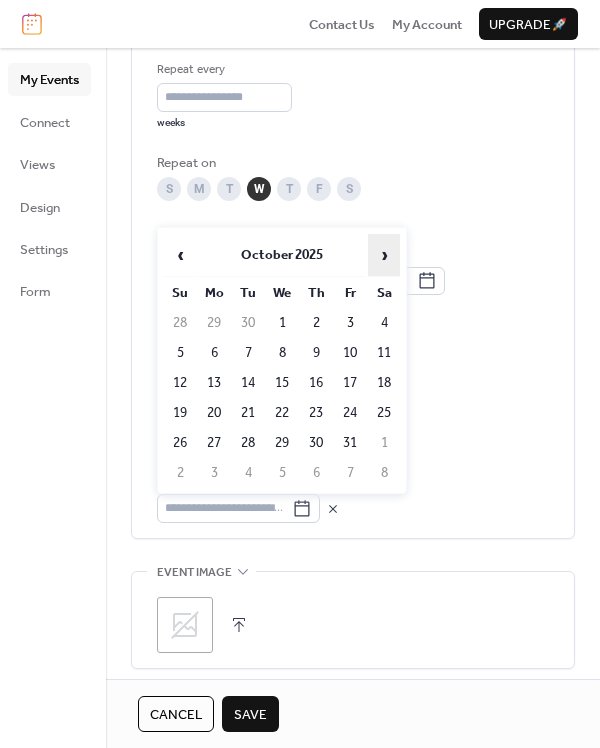 click on "›" at bounding box center (384, 255) 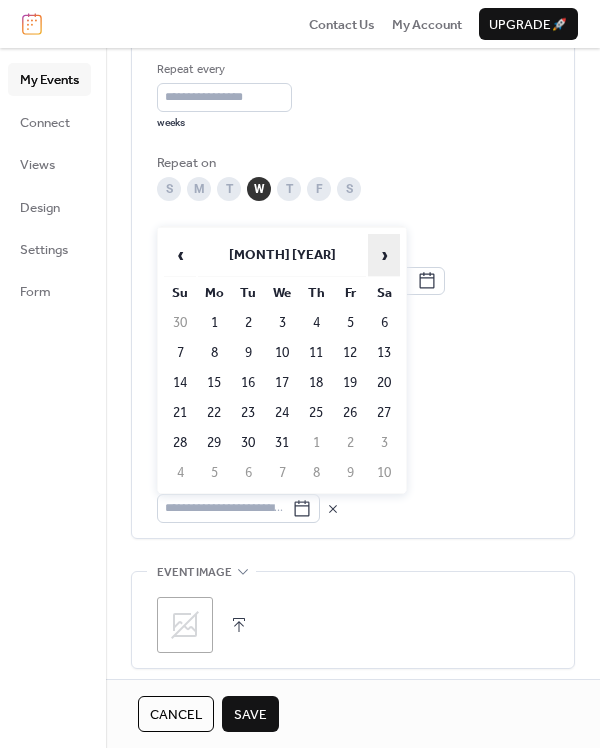 click on "›" at bounding box center [384, 255] 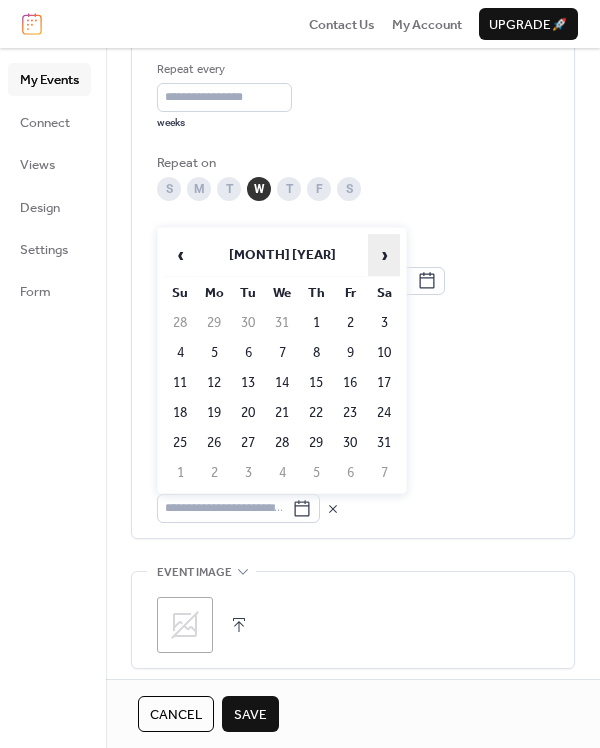 click on "›" at bounding box center [384, 255] 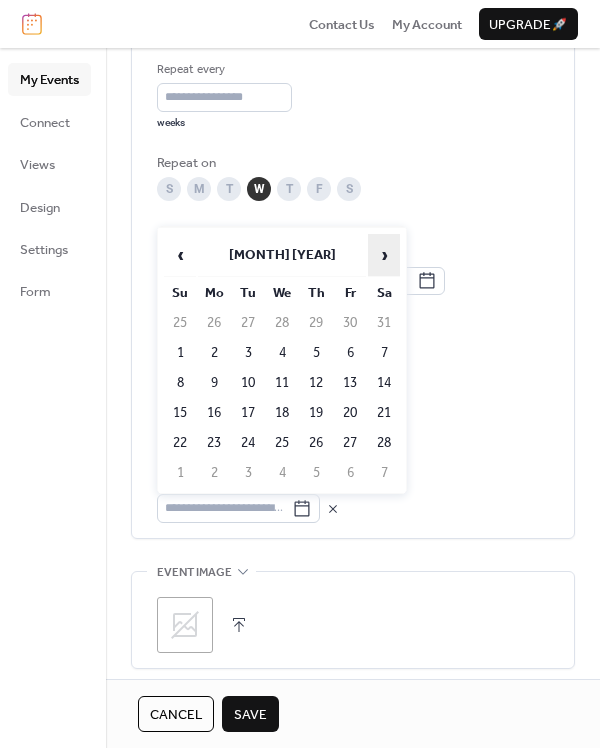 click on "›" at bounding box center [384, 255] 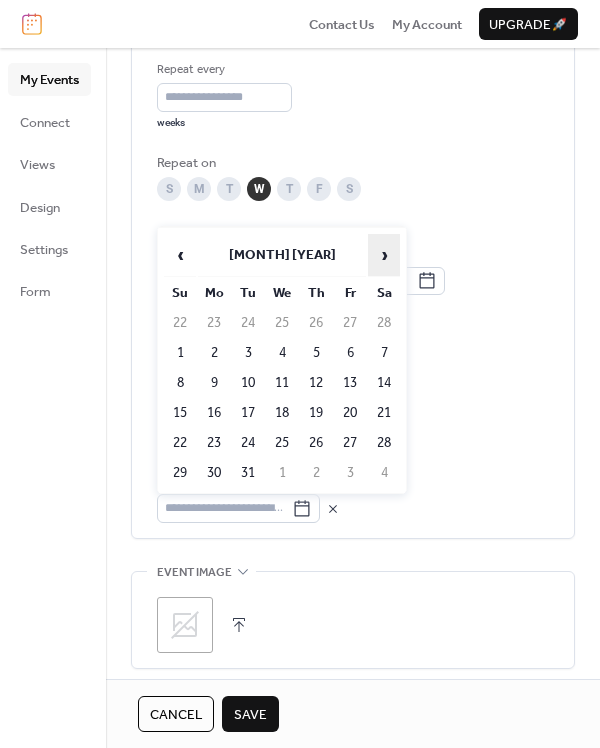 click on "›" at bounding box center [384, 255] 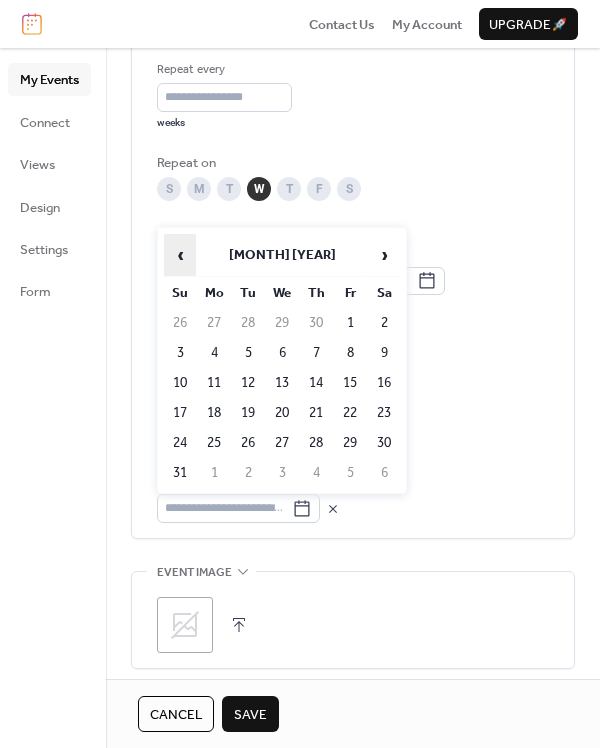 click on "‹" at bounding box center (180, 255) 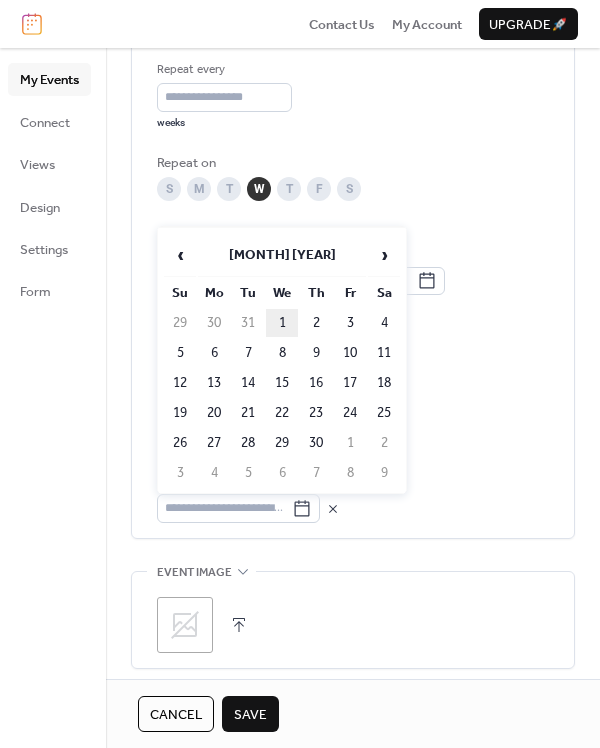 click on "1" at bounding box center (282, 323) 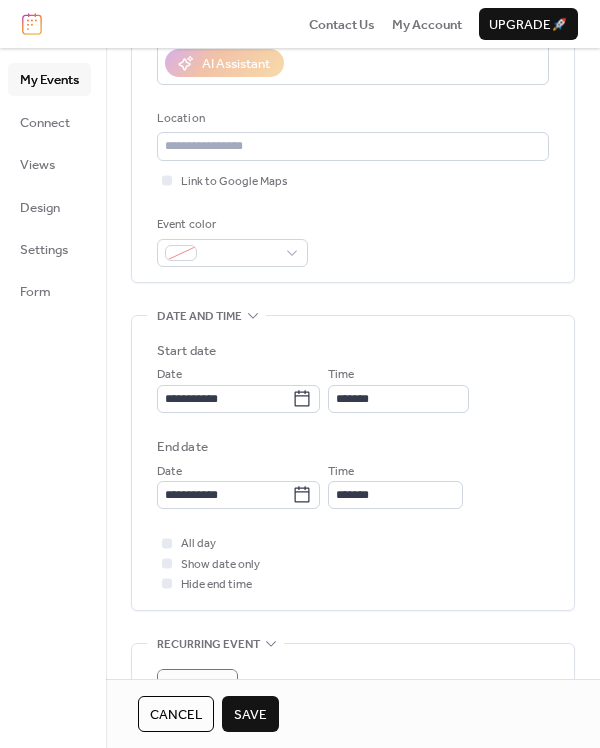 scroll, scrollTop: 367, scrollLeft: 0, axis: vertical 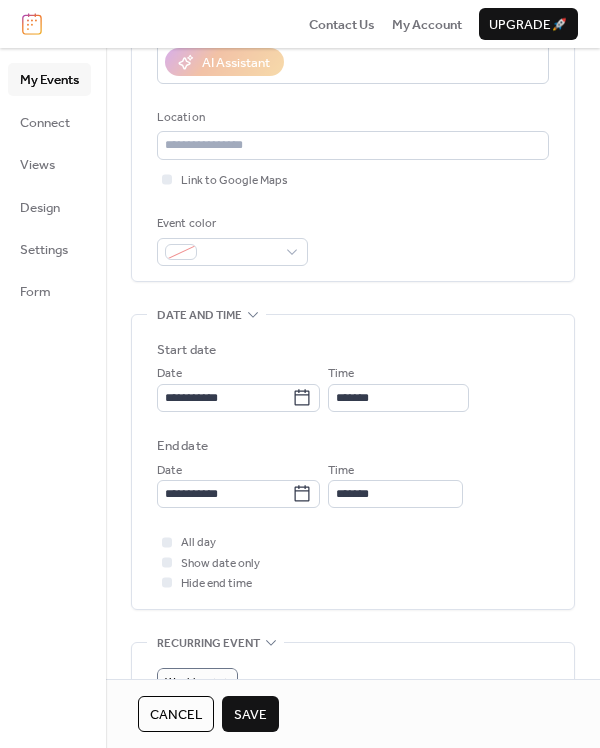 click on "Save" at bounding box center [250, 715] 